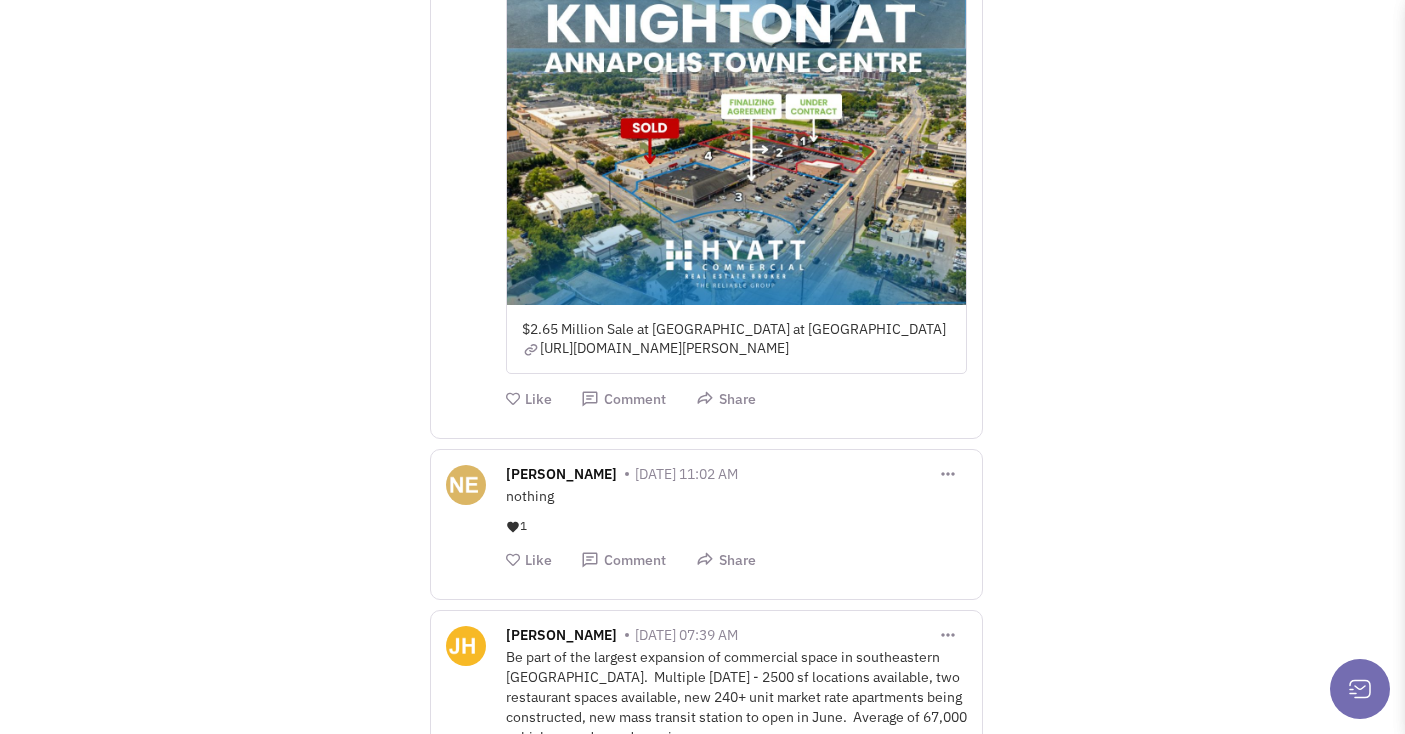 scroll, scrollTop: 7897, scrollLeft: 0, axis: vertical 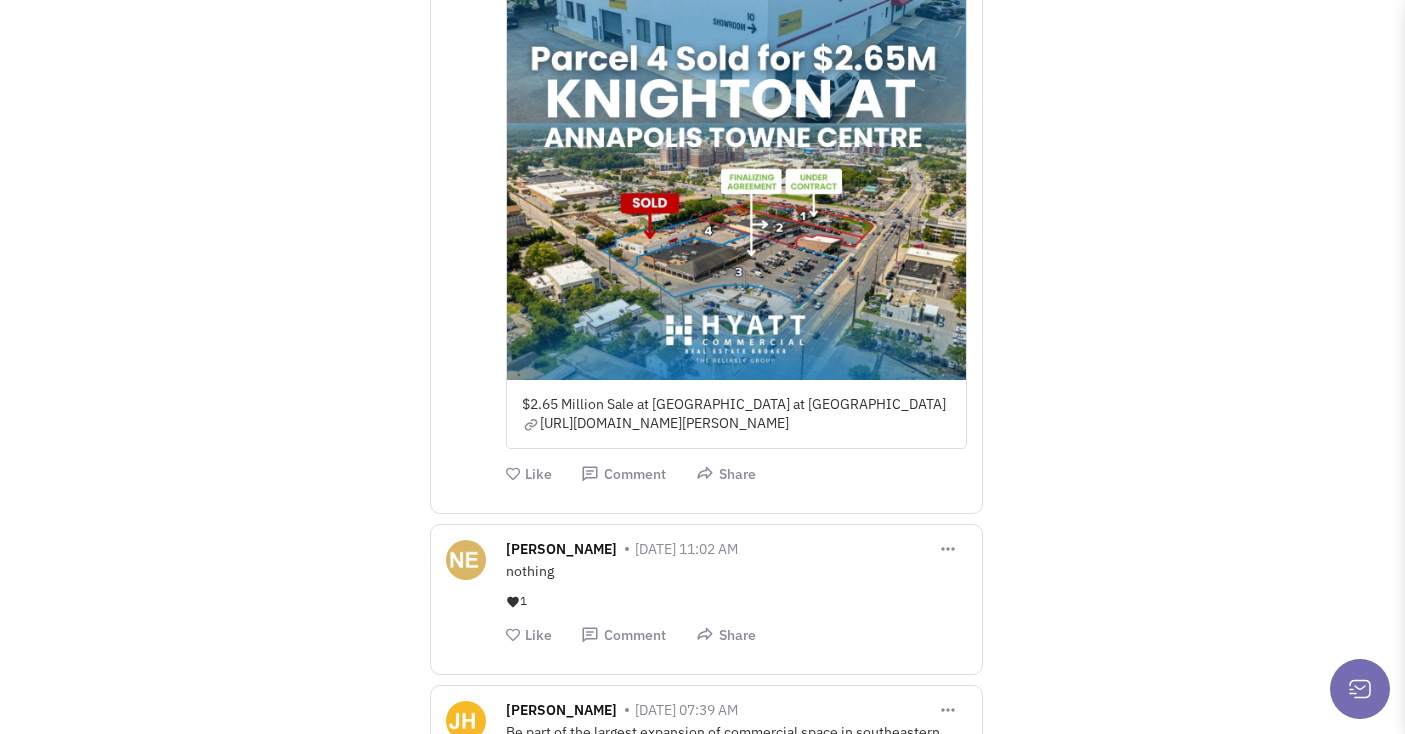 click on "Save Post
Nathan  Elkayam
31 March 2025 at 11:02 AM
nothing
• 0 comment Like" at bounding box center (736, 592) 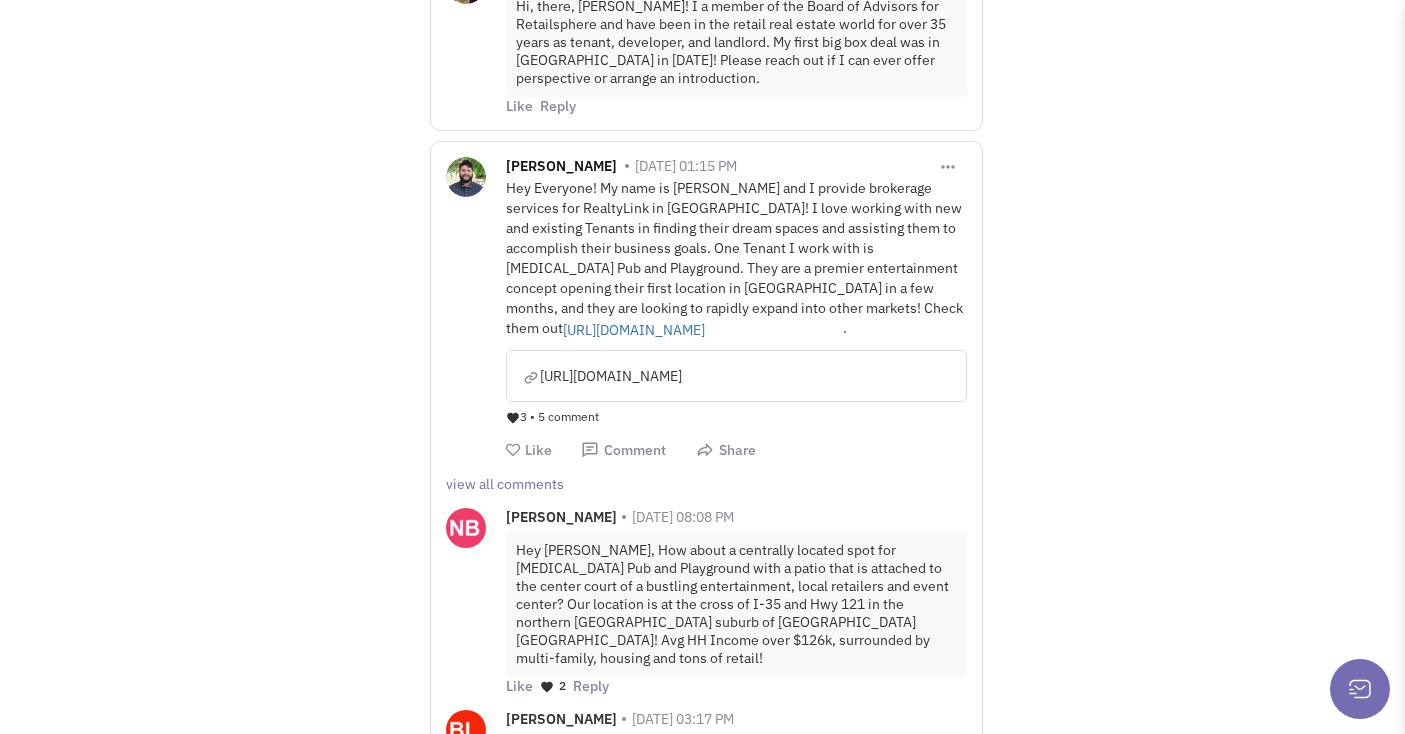 scroll, scrollTop: 10342, scrollLeft: 0, axis: vertical 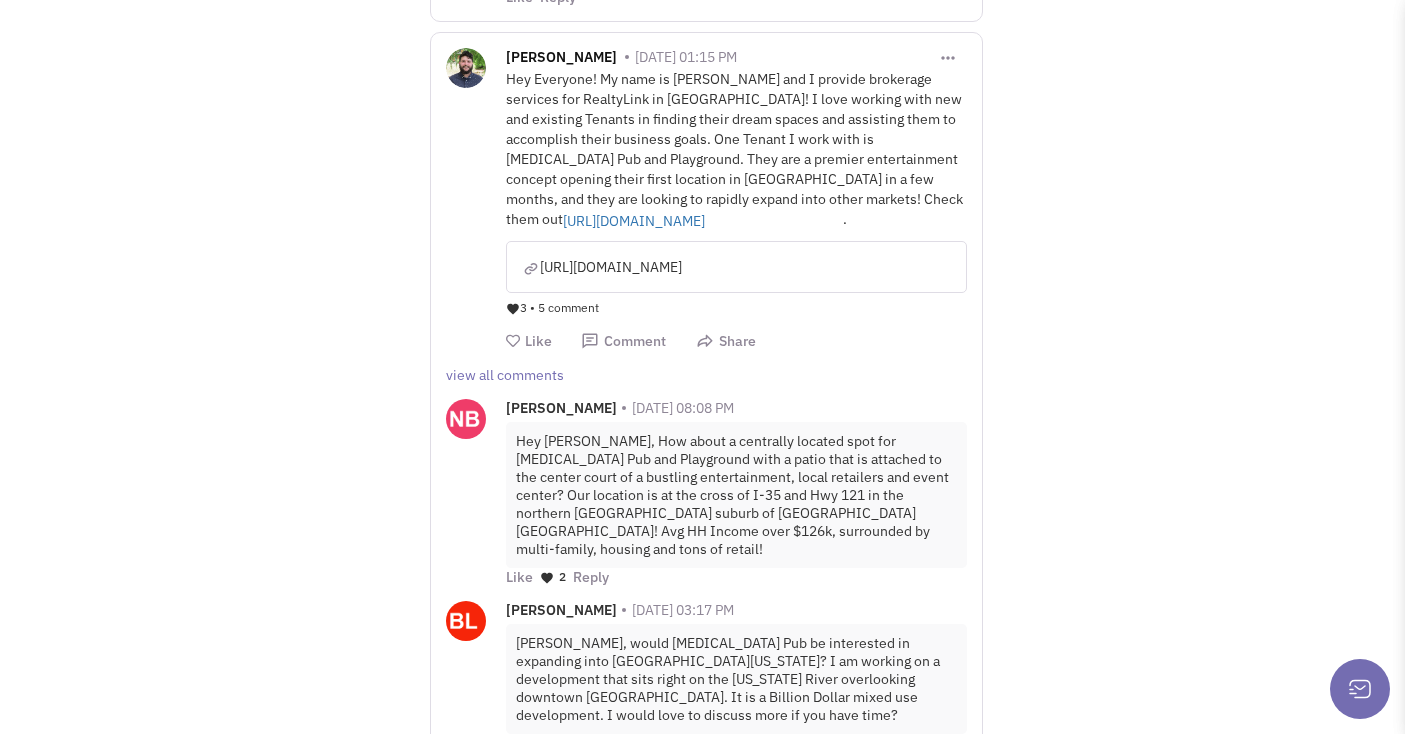 click on "Hey Everyone! My name is Cameron Brock and I provide brokerage services for RealtyLink in Greenville! I love working with new and existing Tenants in finding their dream spaces and assisting them to accomplish their business goals. One Tenant I work with is Group Therapy Pub and Playground. They are a premier entertainment concept opening their first location in Greenville in a few months, and they are looking to rapidly expand into other markets! Check them out  https://www.grouptherapy.fun/ ." at bounding box center [736, 149] 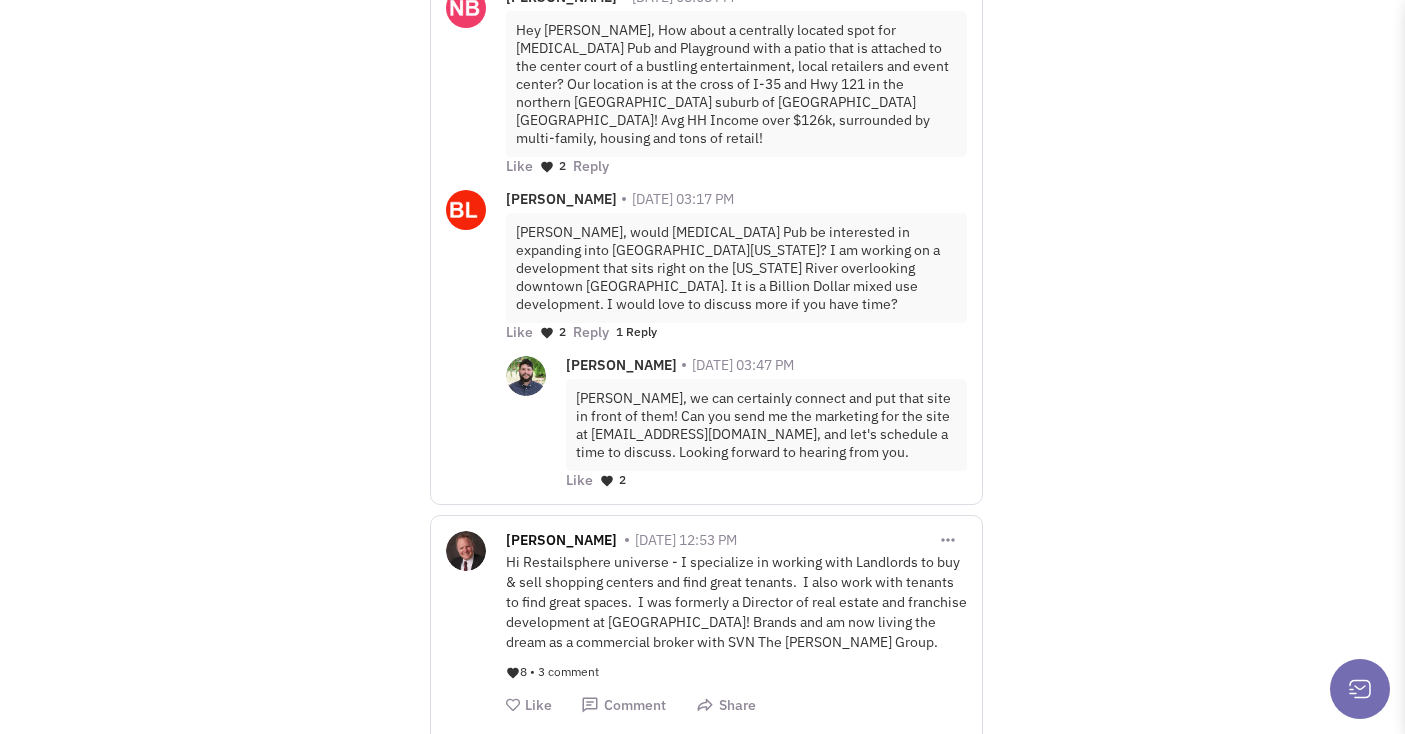 click on "People you may know
Others in your area to connect with
Mr. Chris  Platé
Executive Director, Economic Development  at
City of Monroe, North Carolina
Mr. Jeff  Galvan
Senior Managing Director at
Commercial Asset Group
Mr. Kent  Smith
NAI Global" at bounding box center (707, -4652) 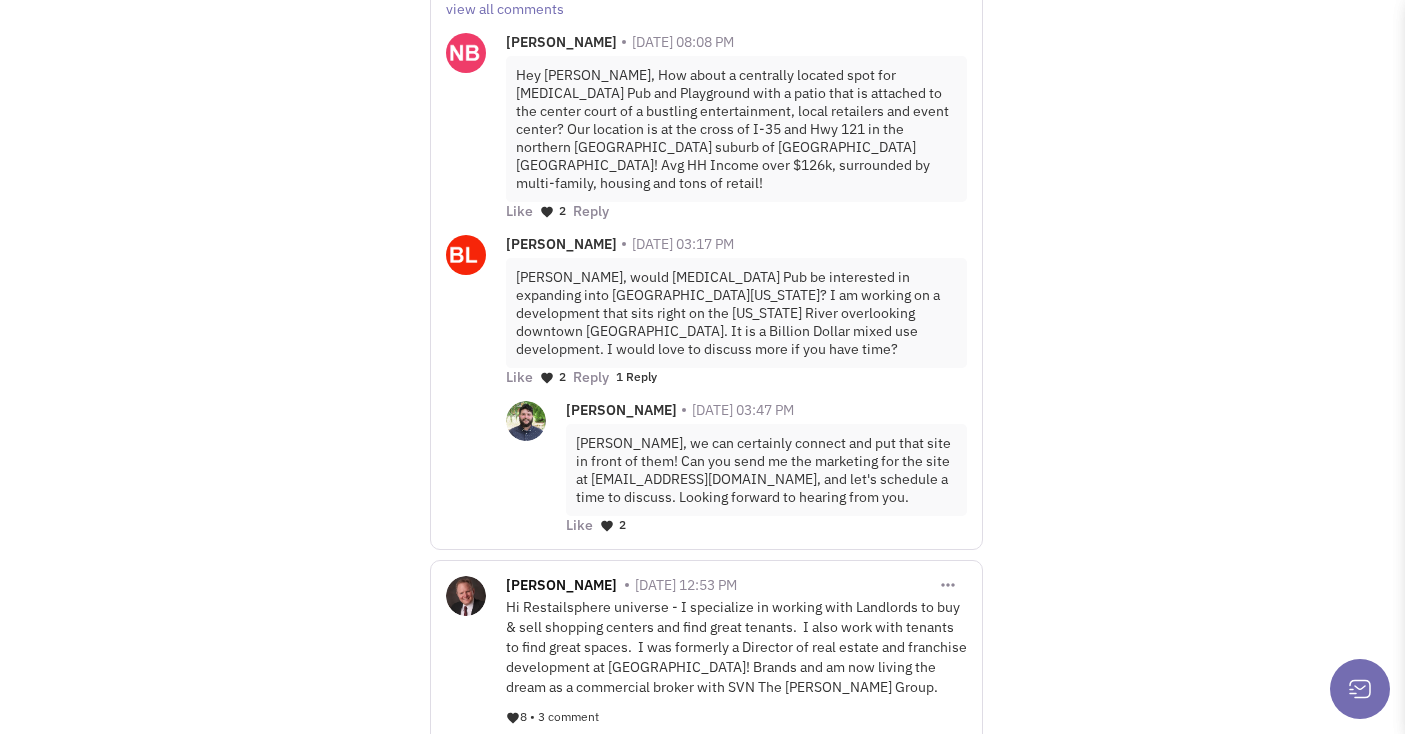 scroll, scrollTop: 10533, scrollLeft: 0, axis: vertical 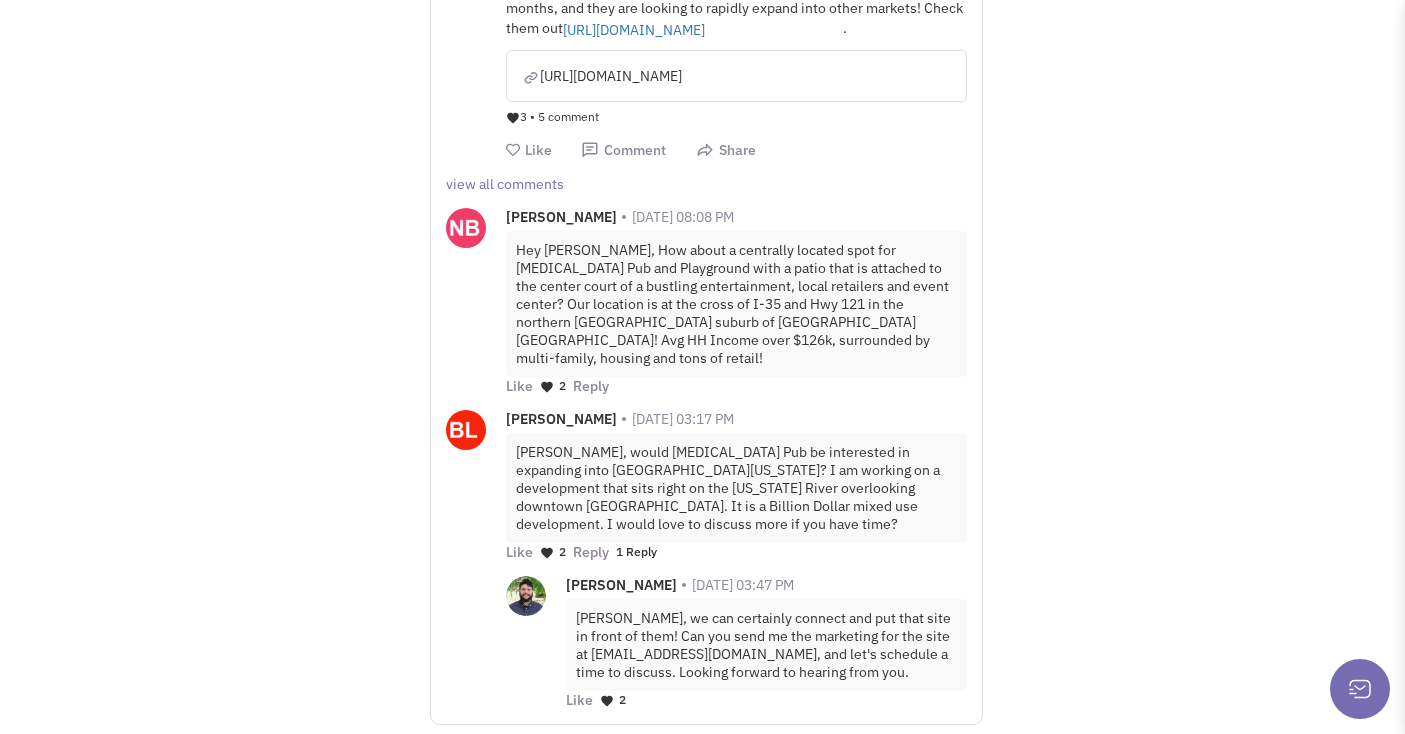 click on "Hey Cameron,
How about a centrally located spot for Group Therapy Pub and Playground with a patio that is attached to the center court of a bustling entertainment, local retailers and event center?  Our location is at the cross of I-35 and Hwy 121 in the northern Dallas suburb of Lewsiville TX!  Avg HH Income over $126k, surrounded by multi-family, housing and tons of retail!" at bounding box center (736, 304) 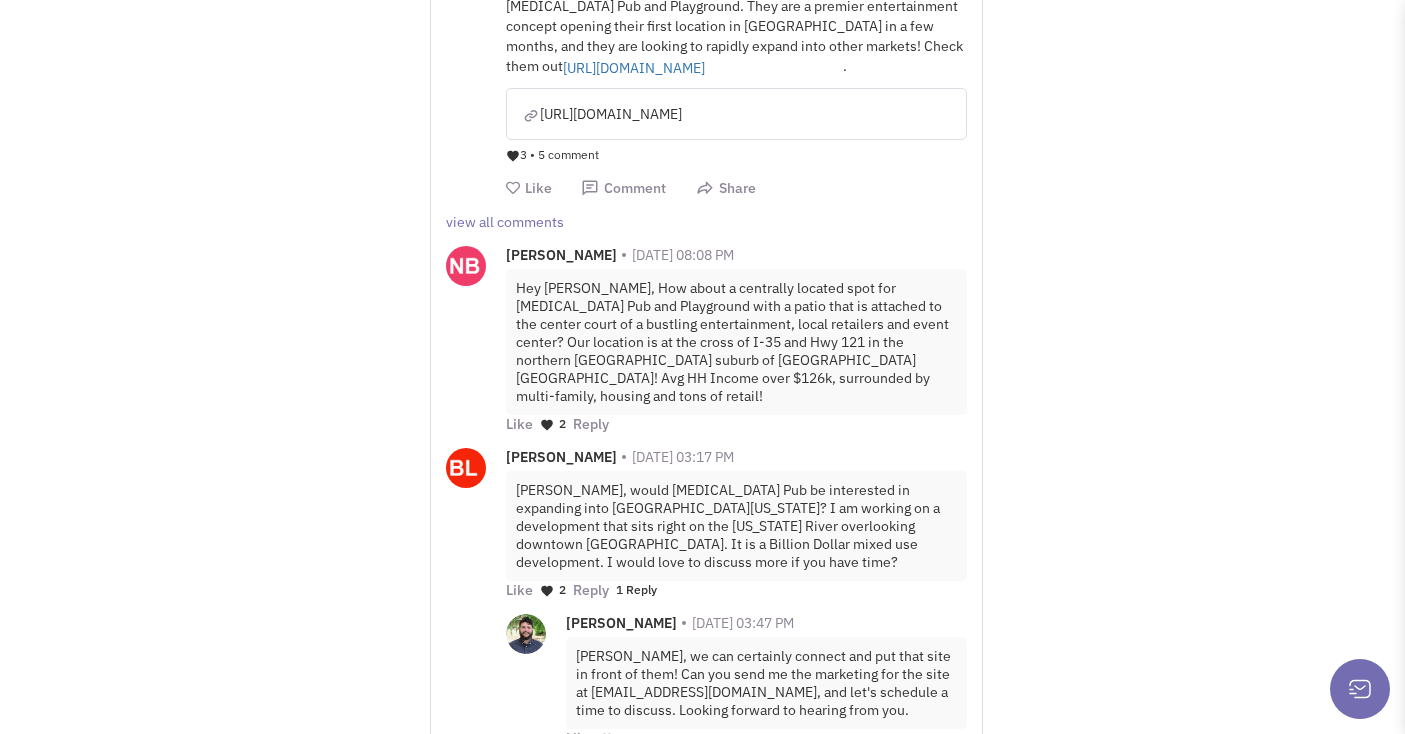 scroll, scrollTop: 10493, scrollLeft: 0, axis: vertical 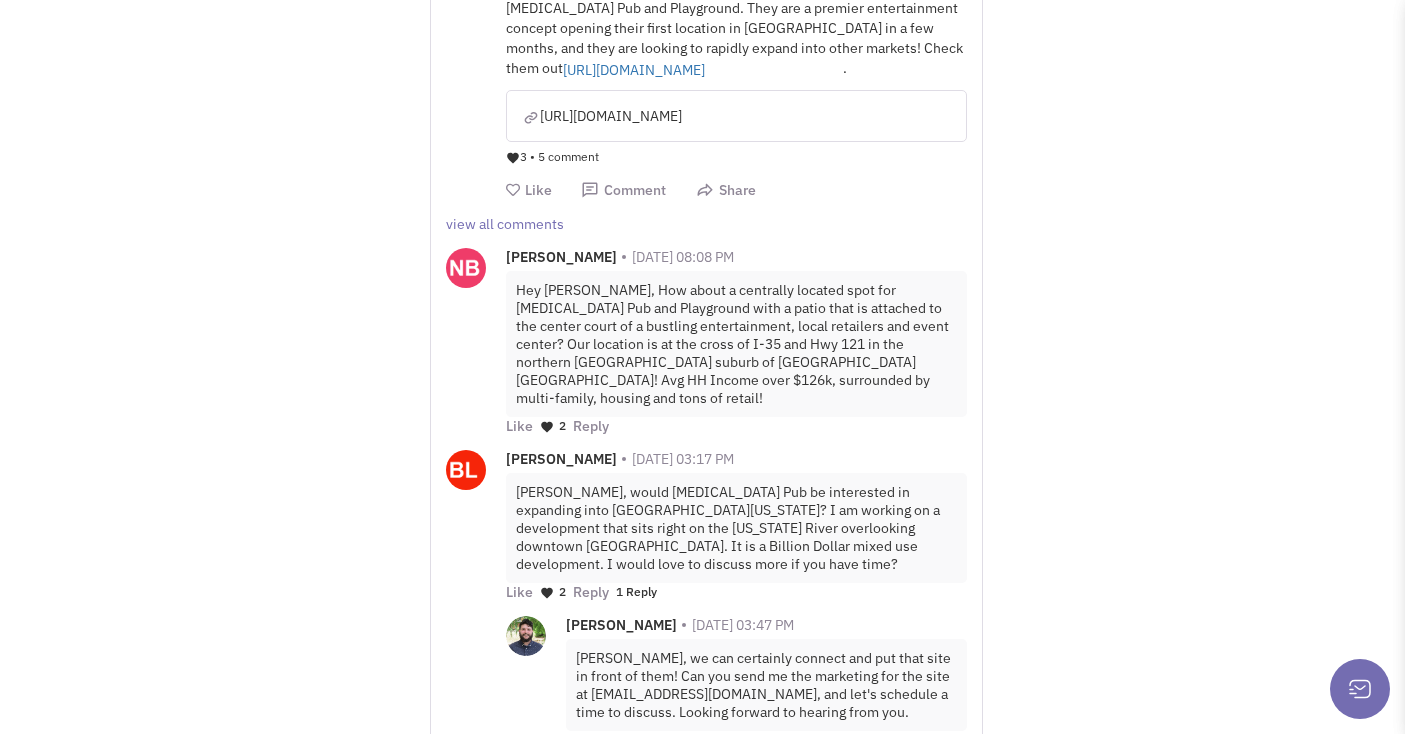 click on "Hey Cameron,
How about a centrally located spot for Group Therapy Pub and Playground with a patio that is attached to the center court of a bustling entertainment, local retailers and event center?  Our location is at the cross of I-35 and Hwy 121 in the northern Dallas suburb of Lewsiville TX!  Avg HH Income over $126k, surrounded by multi-family, housing and tons of retail!" at bounding box center [736, 344] 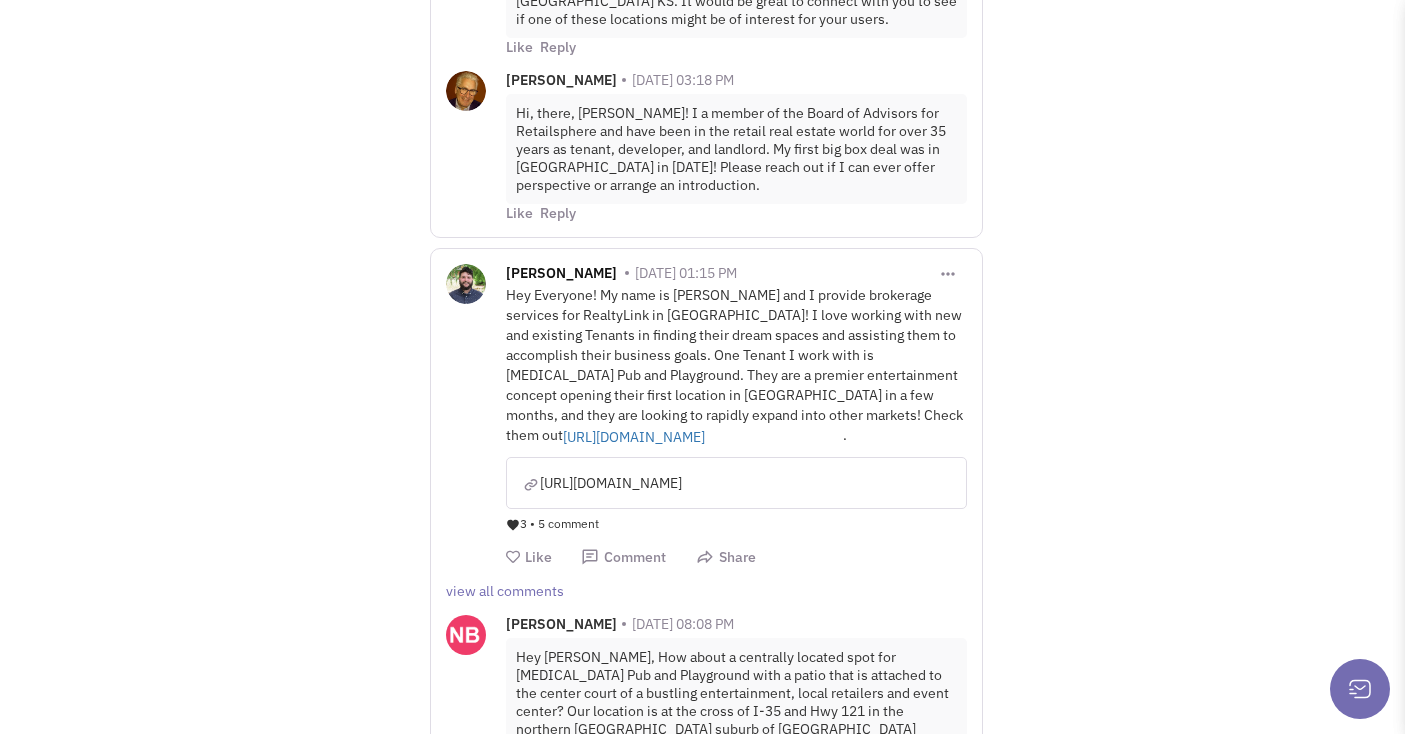 scroll, scrollTop: 10122, scrollLeft: 0, axis: vertical 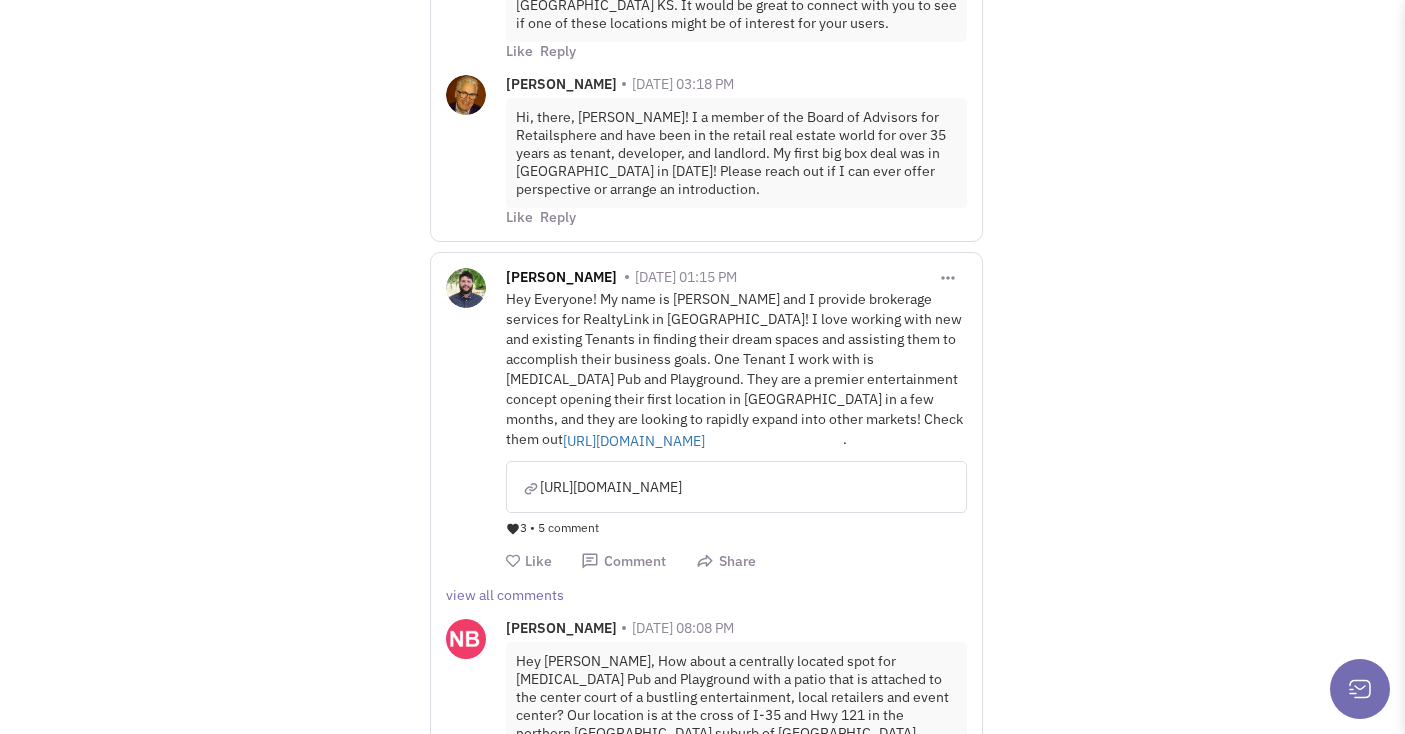 click on "Hey Everyone! My name is Cameron Brock and I provide brokerage services for RealtyLink in Greenville! I love working with new and existing Tenants in finding their dream spaces and assisting them to accomplish their business goals. One Tenant I work with is Group Therapy Pub and Playground. They are a premier entertainment concept opening their first location in Greenville in a few months, and they are looking to rapidly expand into other markets! Check them out  https://www.grouptherapy.fun/ ." at bounding box center (736, 369) 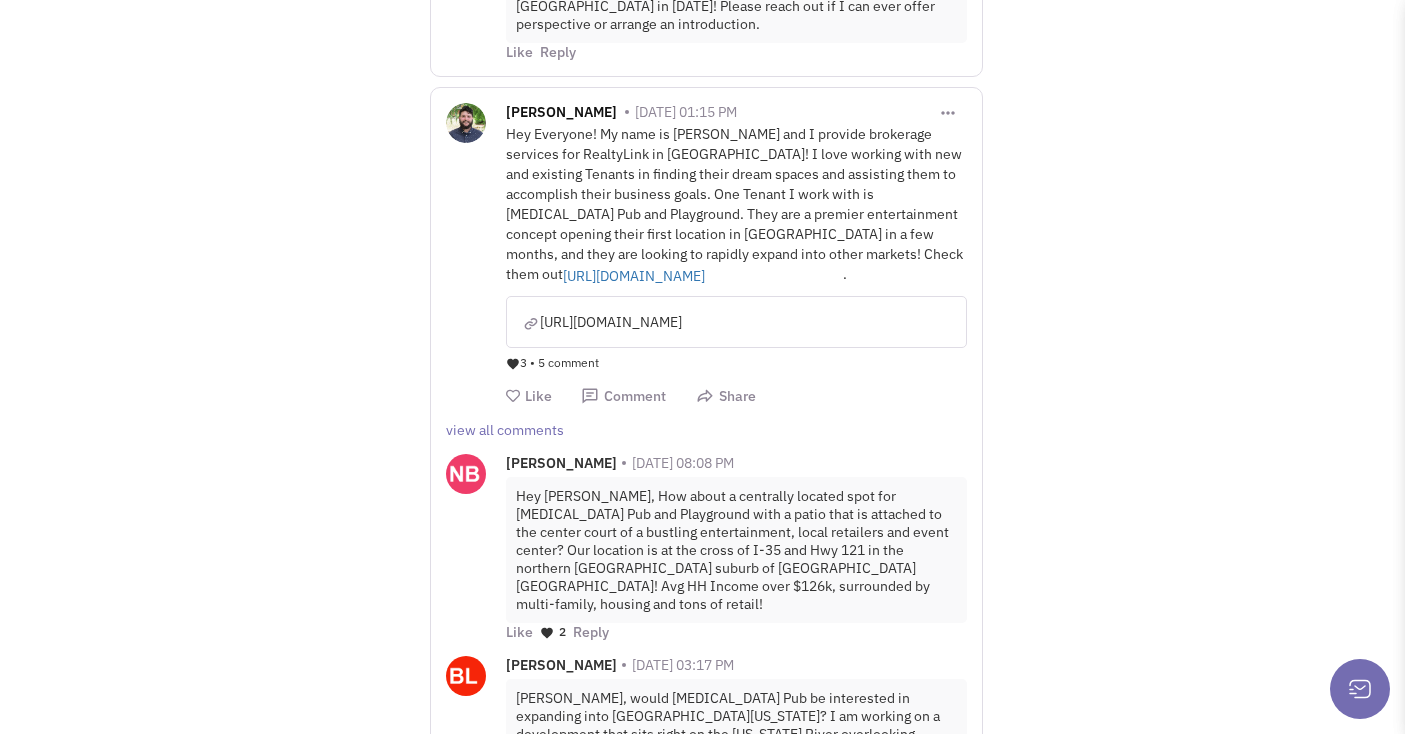 scroll, scrollTop: 10669, scrollLeft: 0, axis: vertical 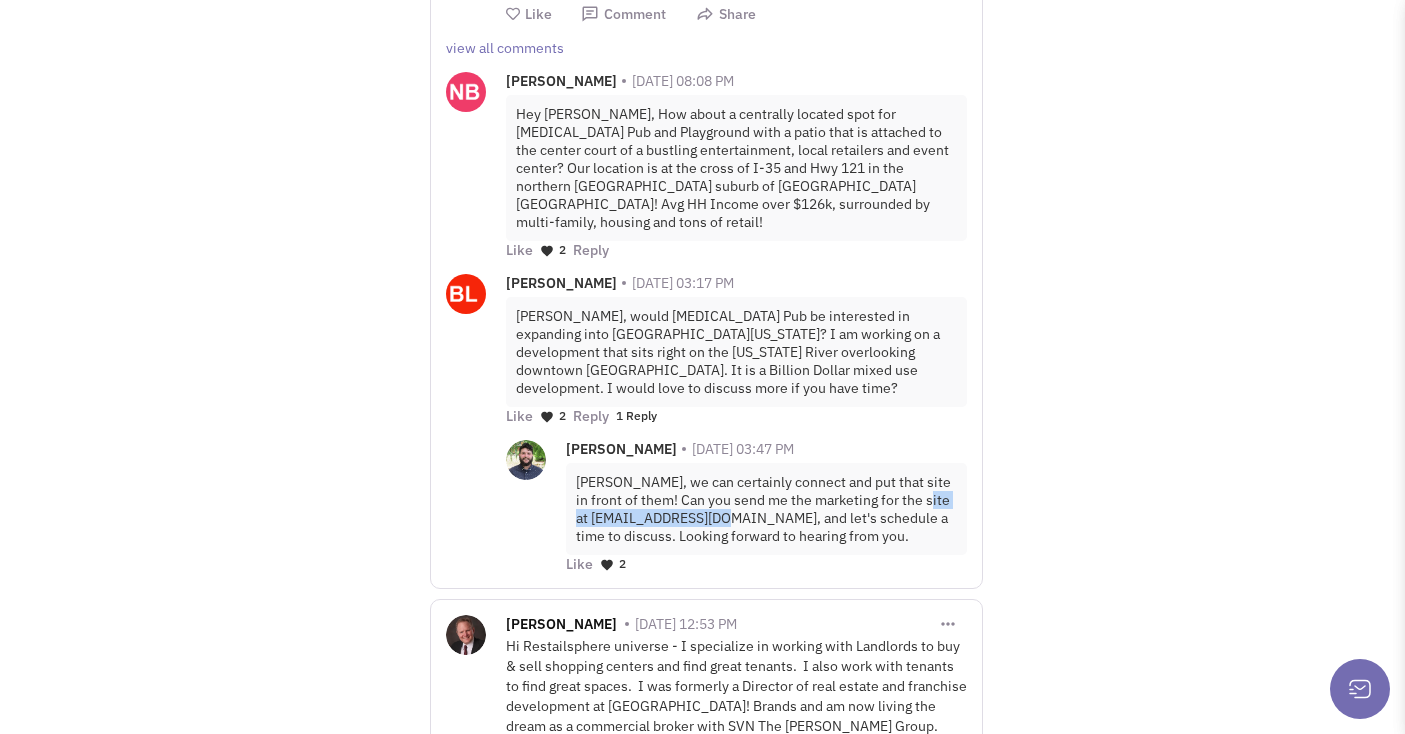 drag, startPoint x: 580, startPoint y: 461, endPoint x: 748, endPoint y: 453, distance: 168.19037 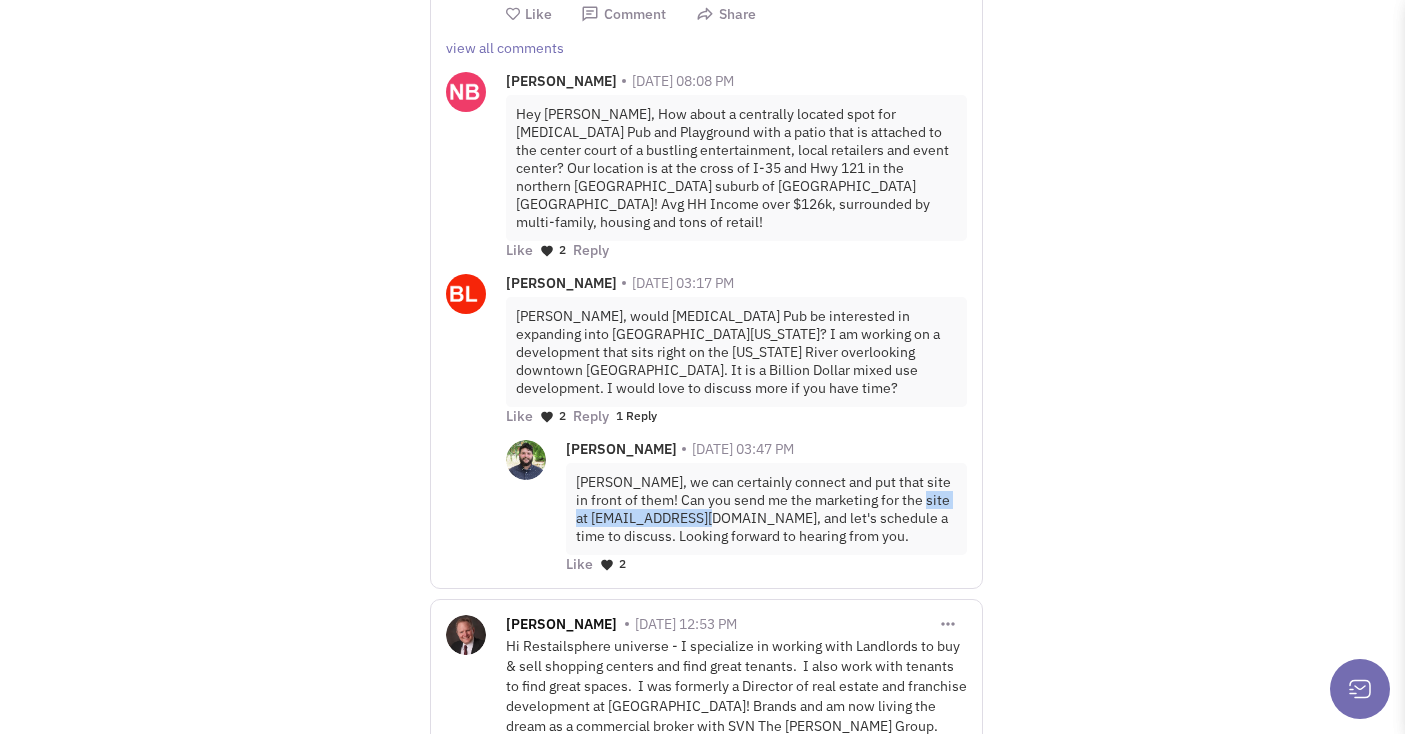 drag, startPoint x: 577, startPoint y: 462, endPoint x: 740, endPoint y: 461, distance: 163.00307 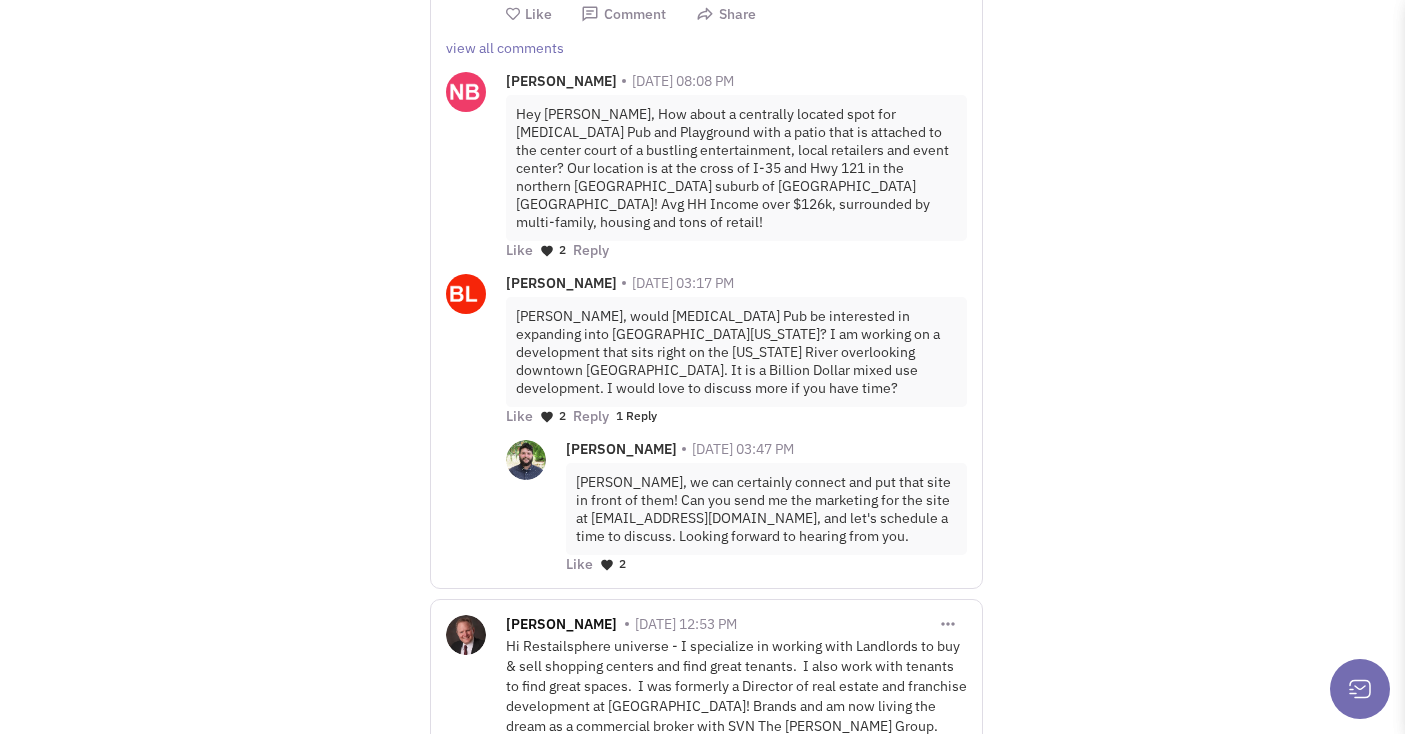 click on "Cameron,  would Group Therapy Pub be interested in expanding into Northern Kentucky?  I  am working on a development that sits right on the Ohio River overlooking downtown Cincinnati.  It is a Billion Dollar mixed use development.  I would love to discuss more if you have time?" at bounding box center [736, 352] 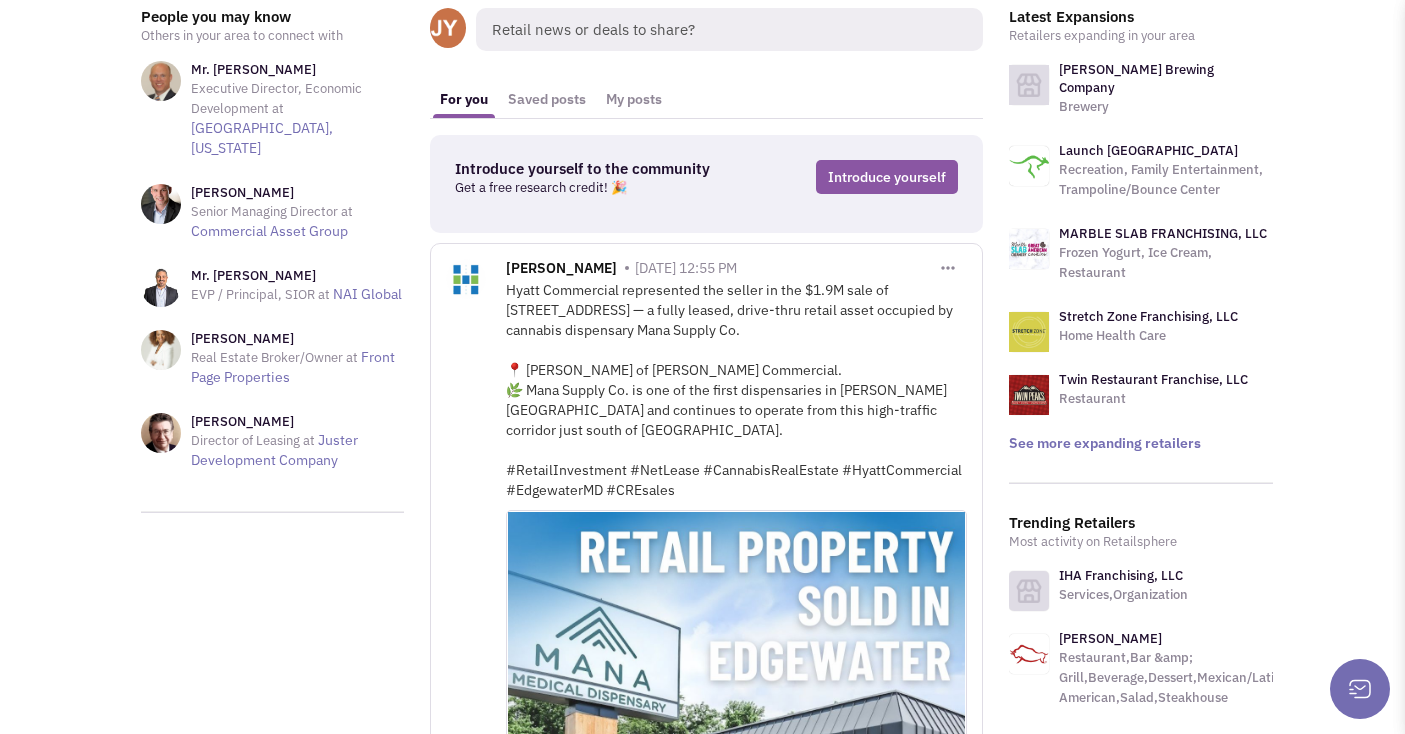 scroll, scrollTop: 0, scrollLeft: 0, axis: both 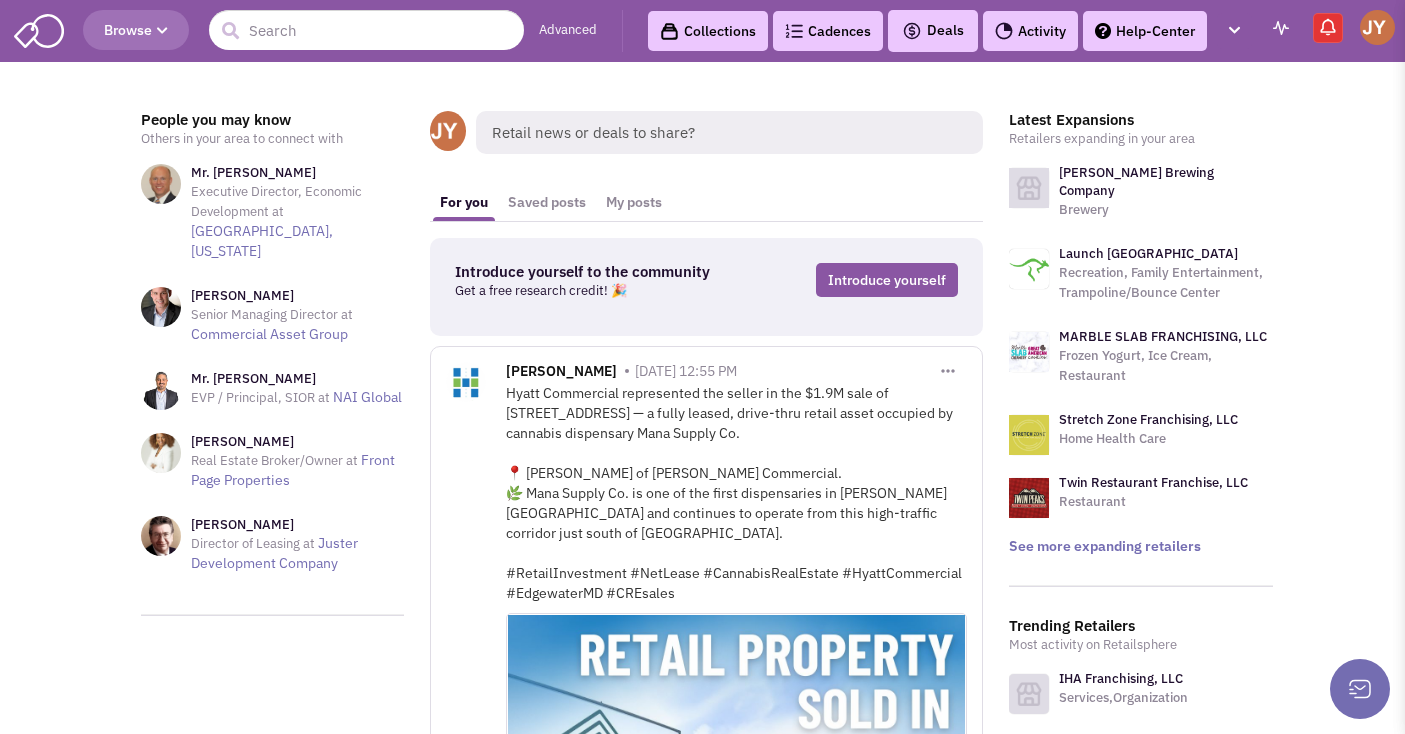 click on "Launch Trampoline Park" at bounding box center [1148, 253] 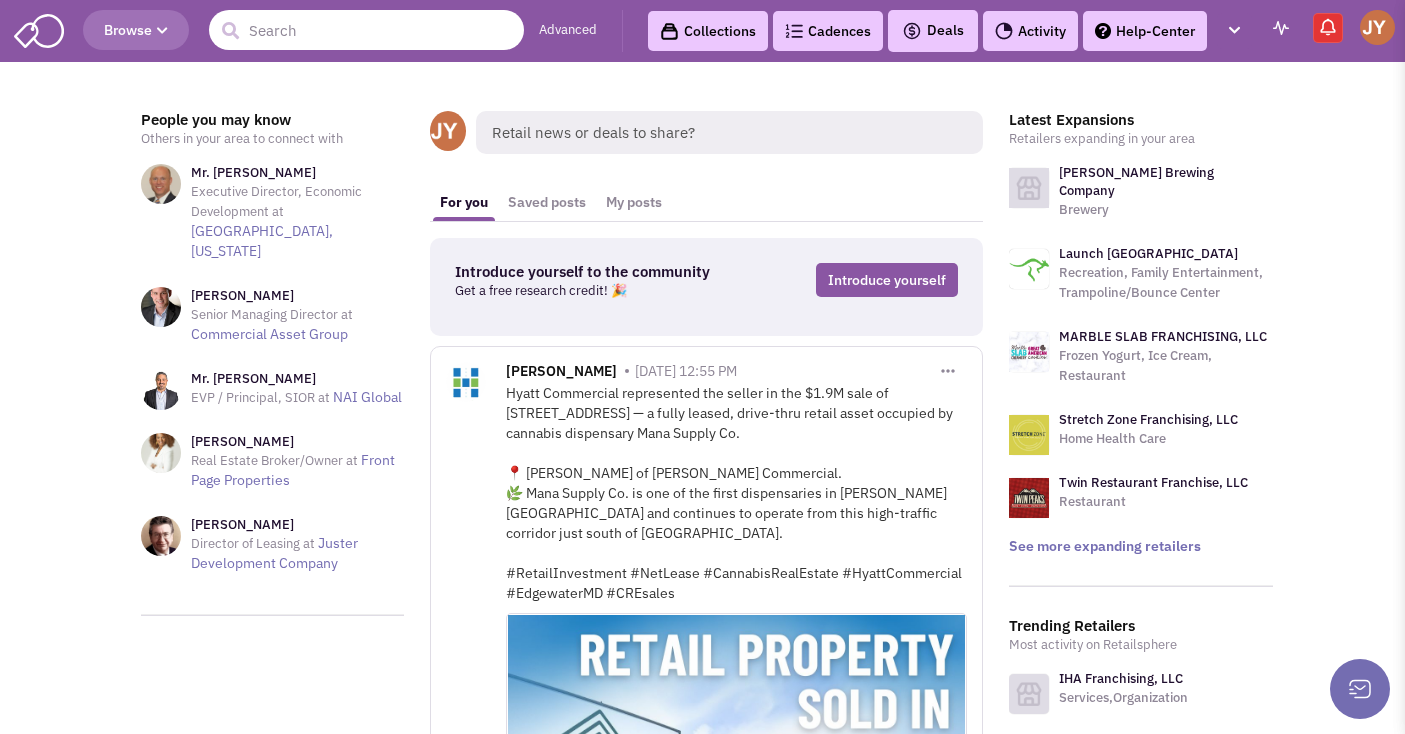 click at bounding box center (366, 30) 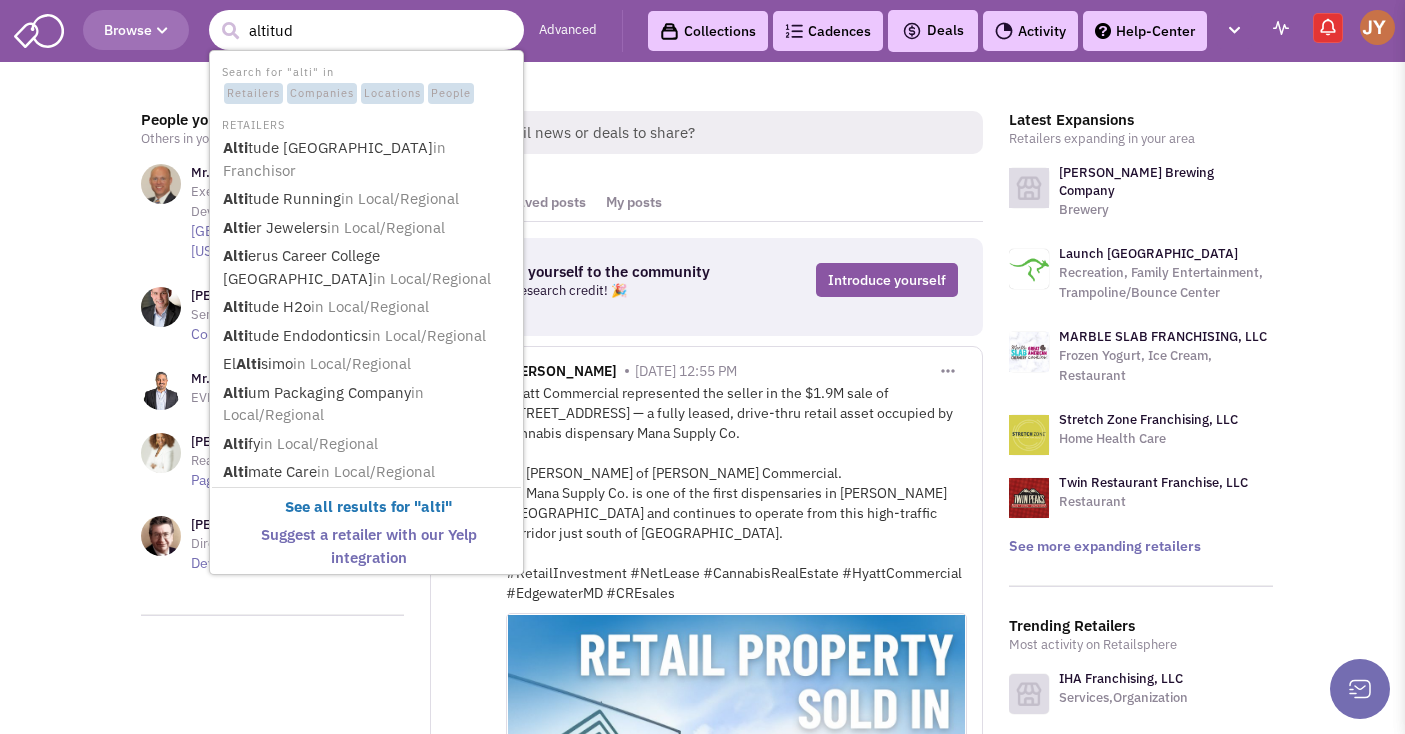 type on "altitude" 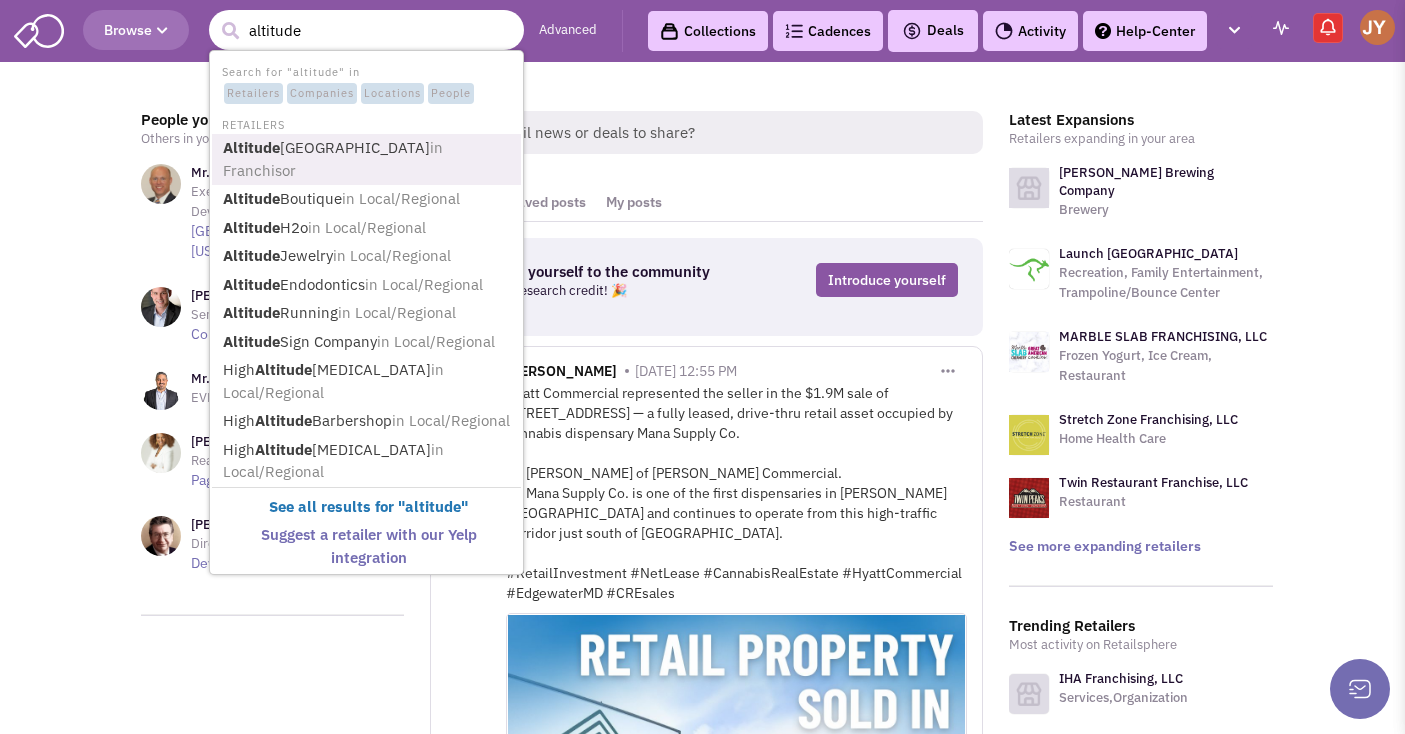 click on "Altitude  Trampoline Park  in Franchisor" at bounding box center [368, 159] 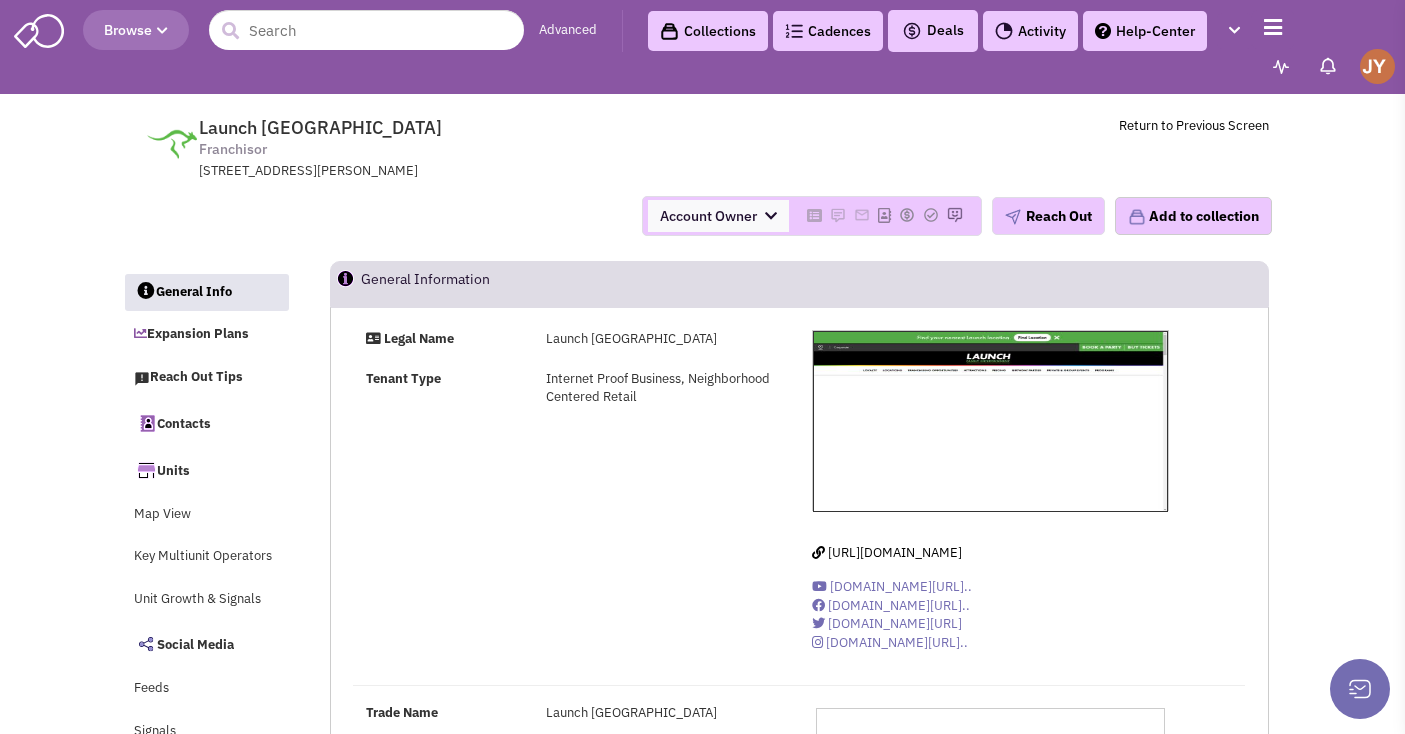 scroll, scrollTop: 0, scrollLeft: 0, axis: both 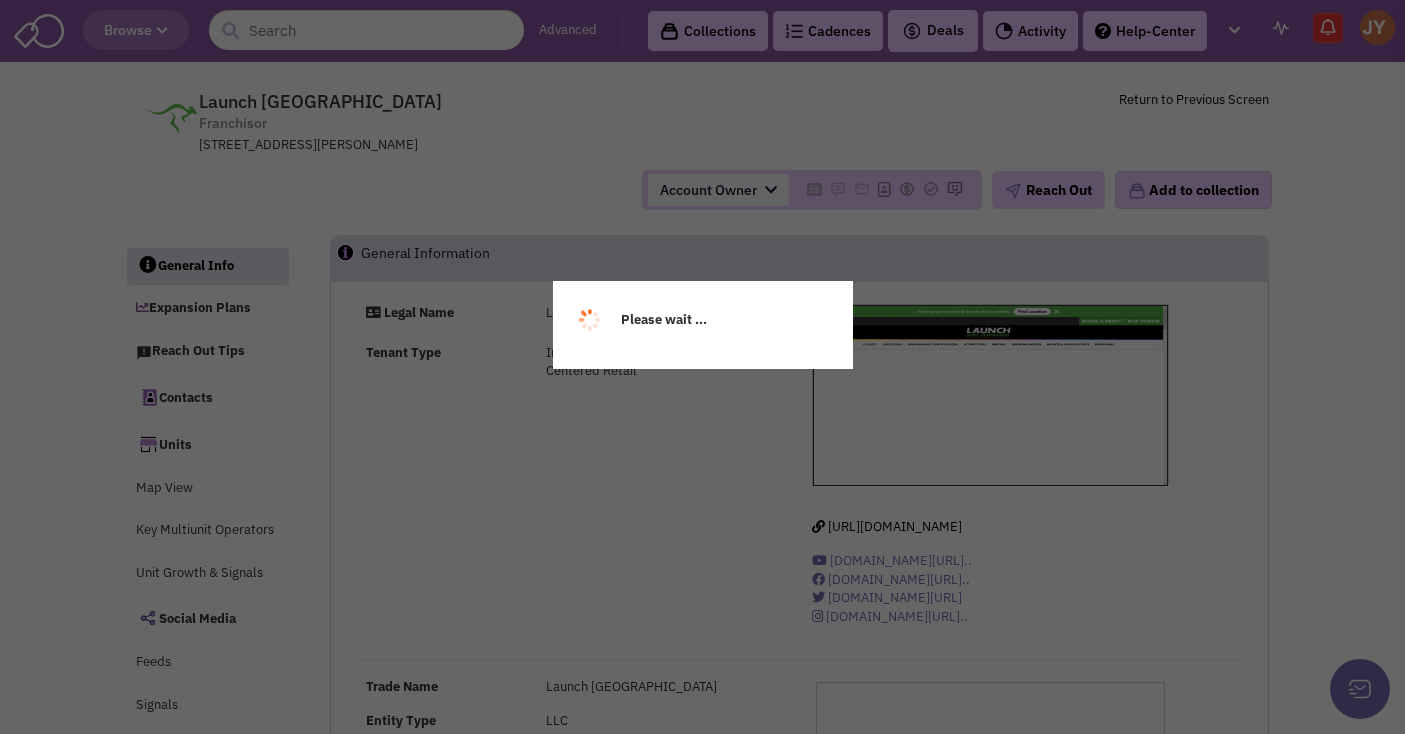 select 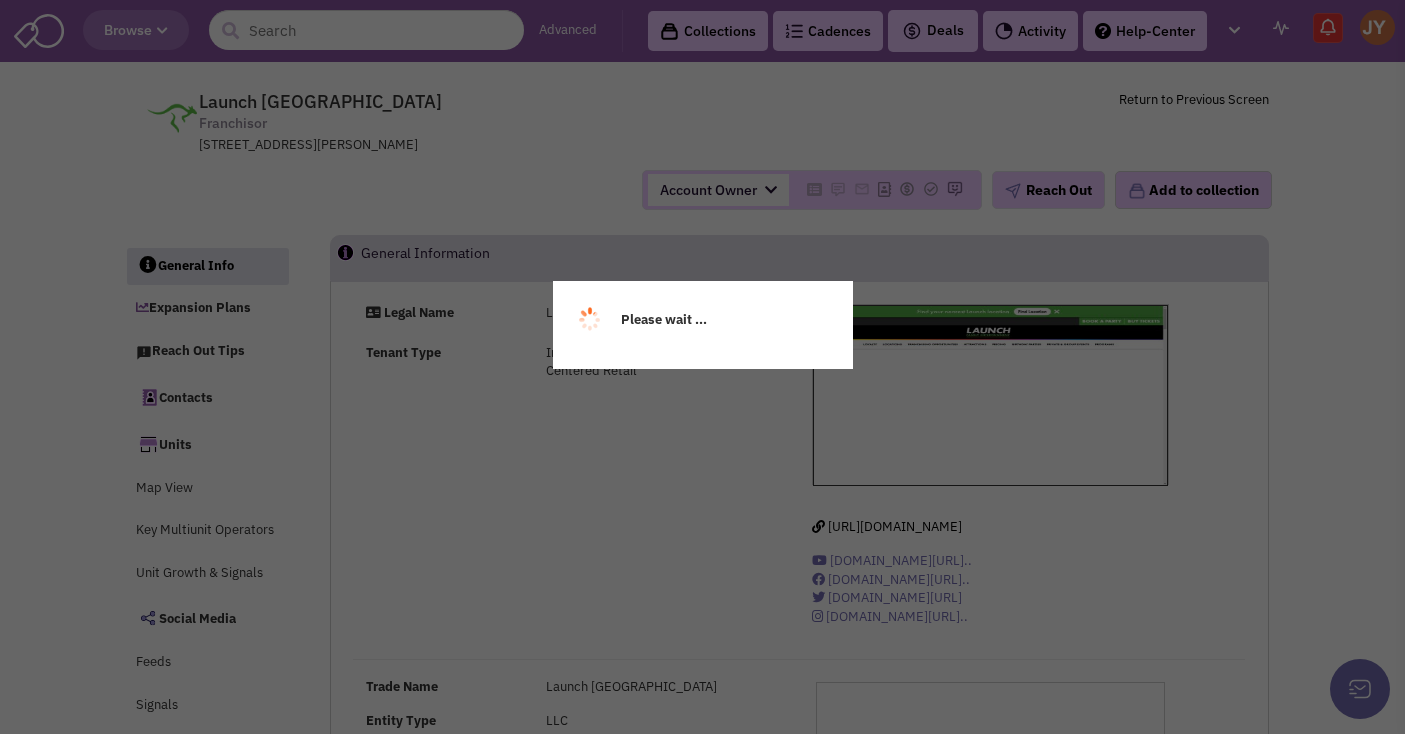 select 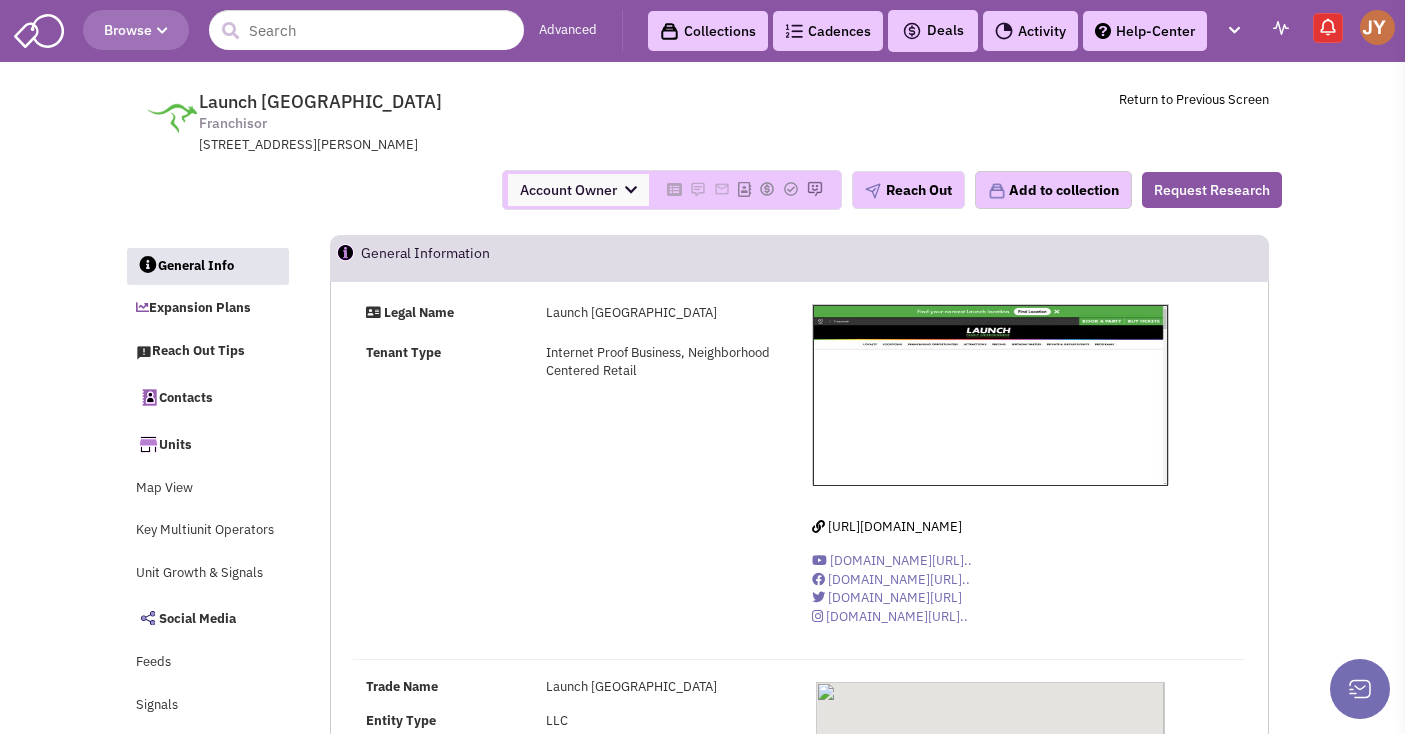 select 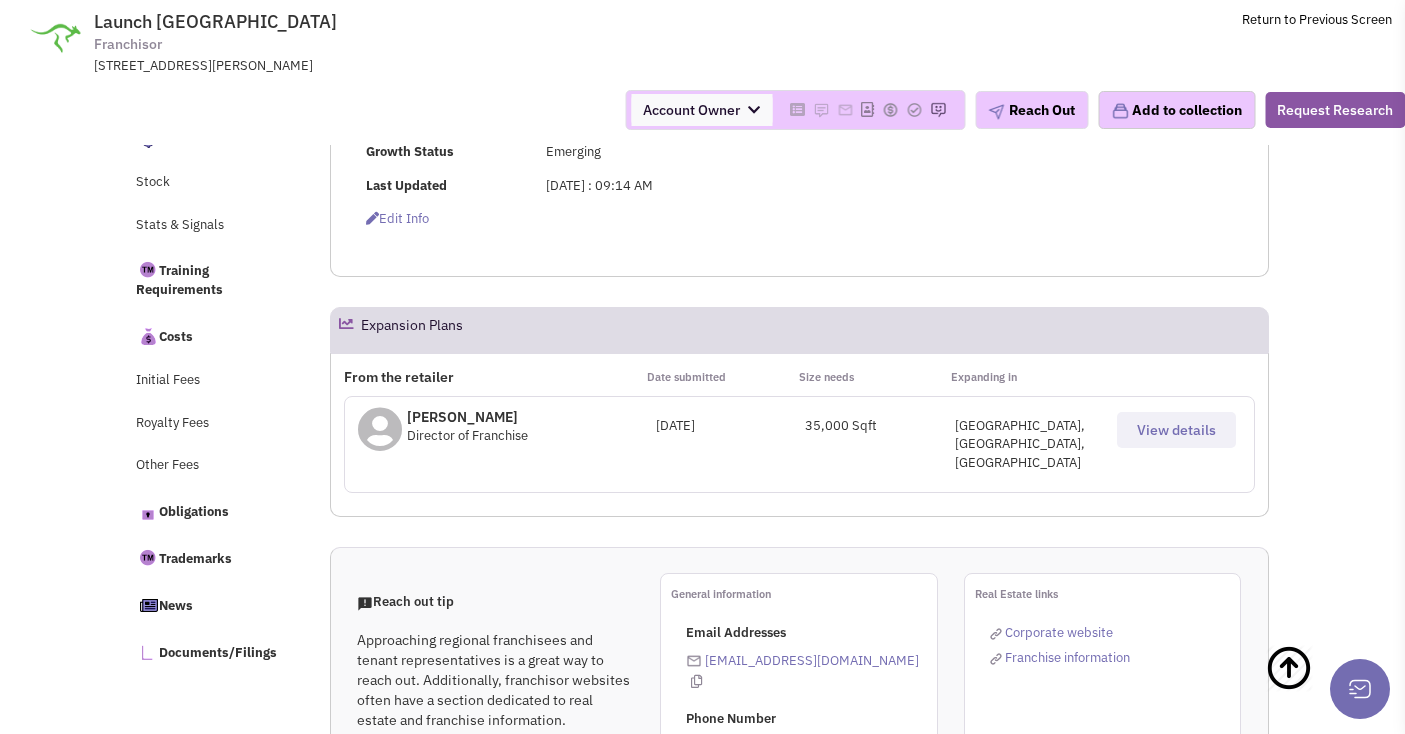 scroll, scrollTop: 962, scrollLeft: 0, axis: vertical 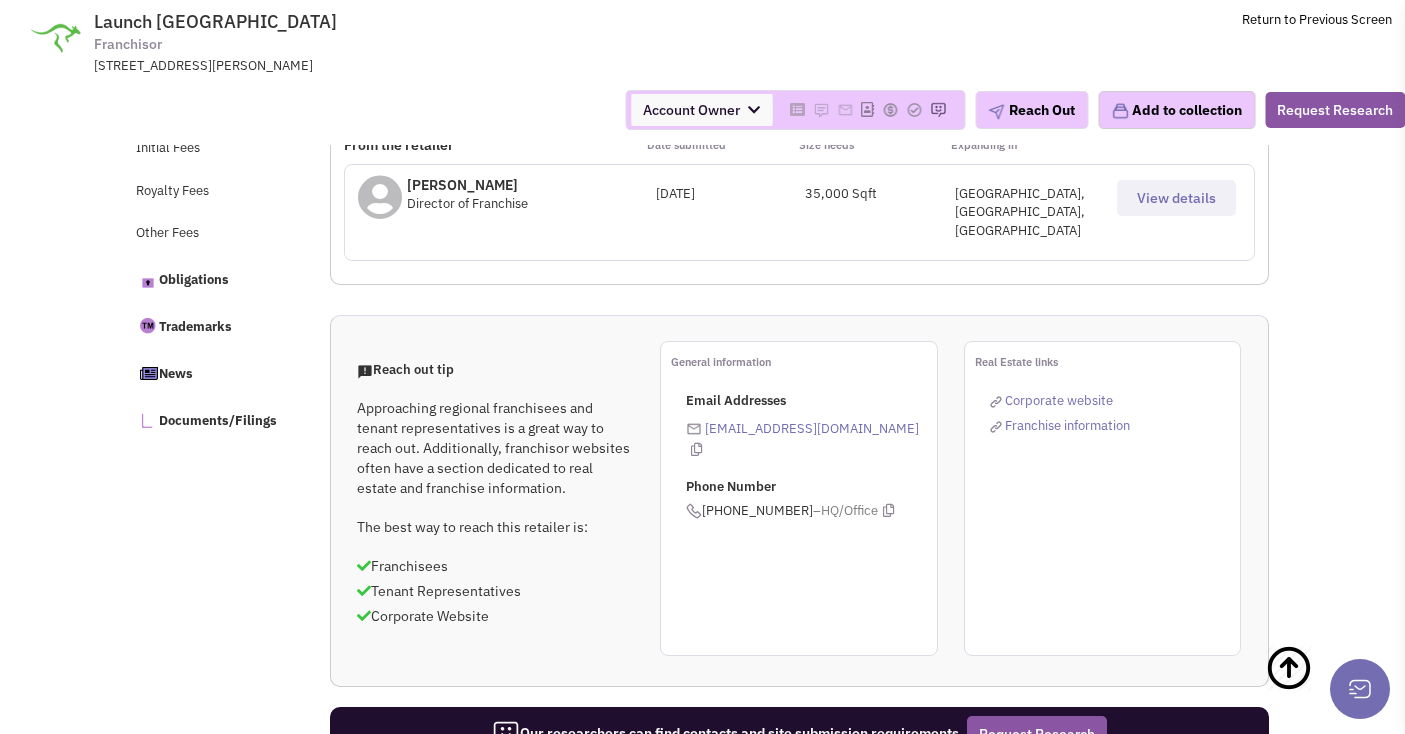 click on "View details" at bounding box center (1176, 198) 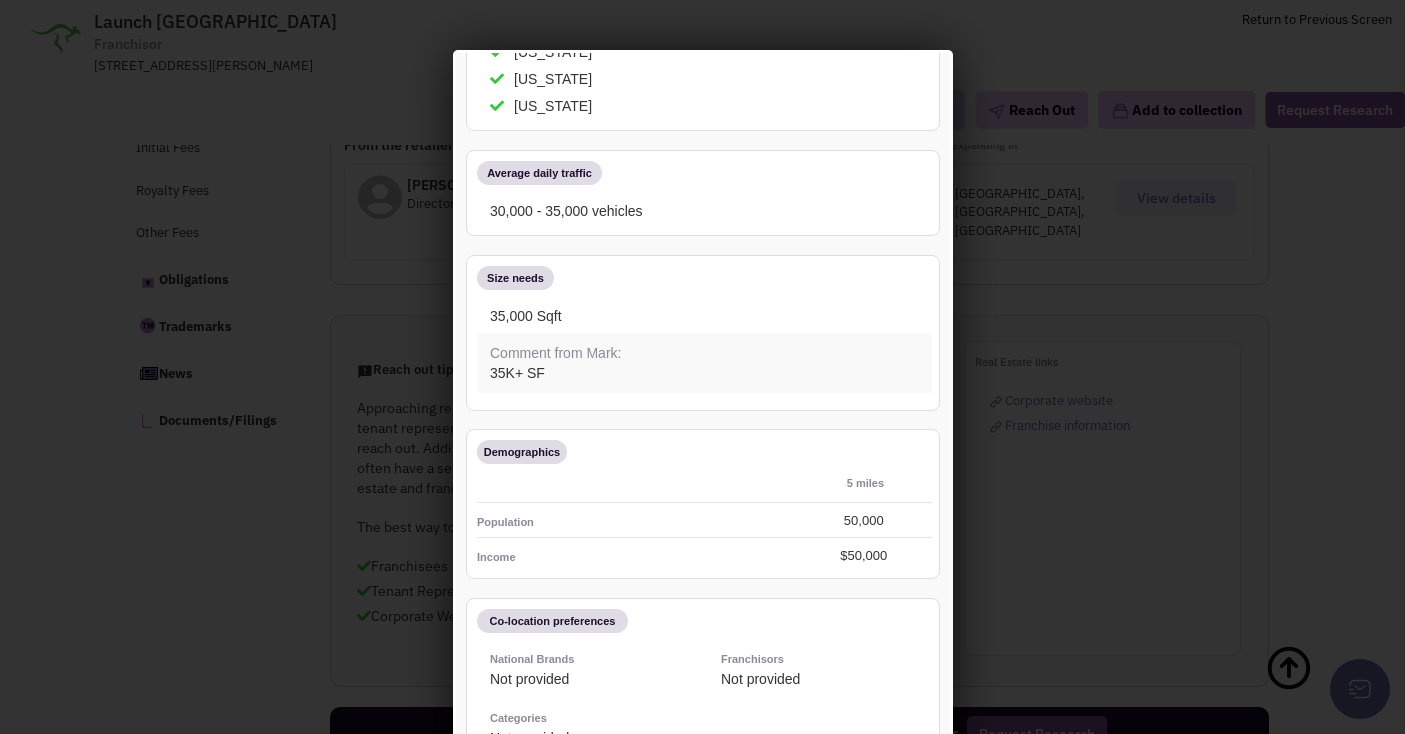 scroll, scrollTop: 0, scrollLeft: 0, axis: both 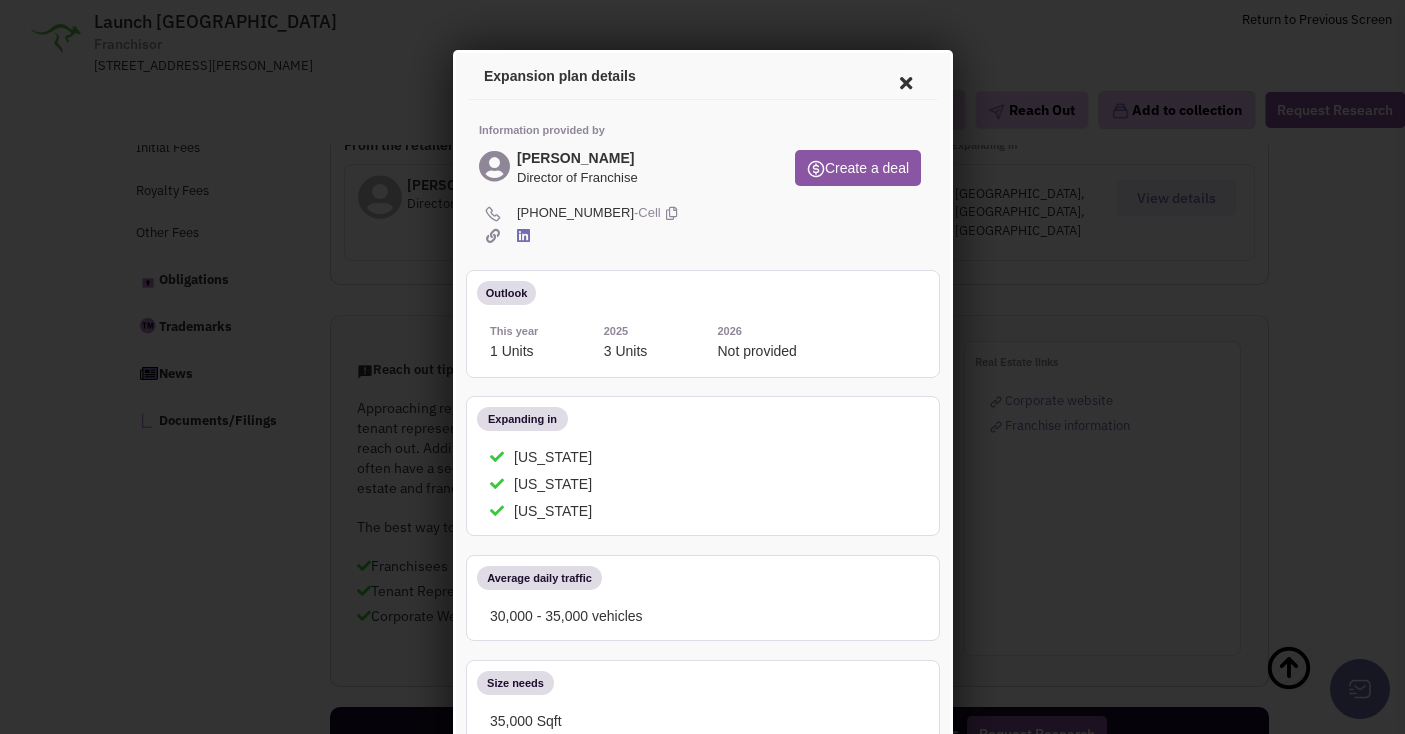 click at bounding box center (902, 80) 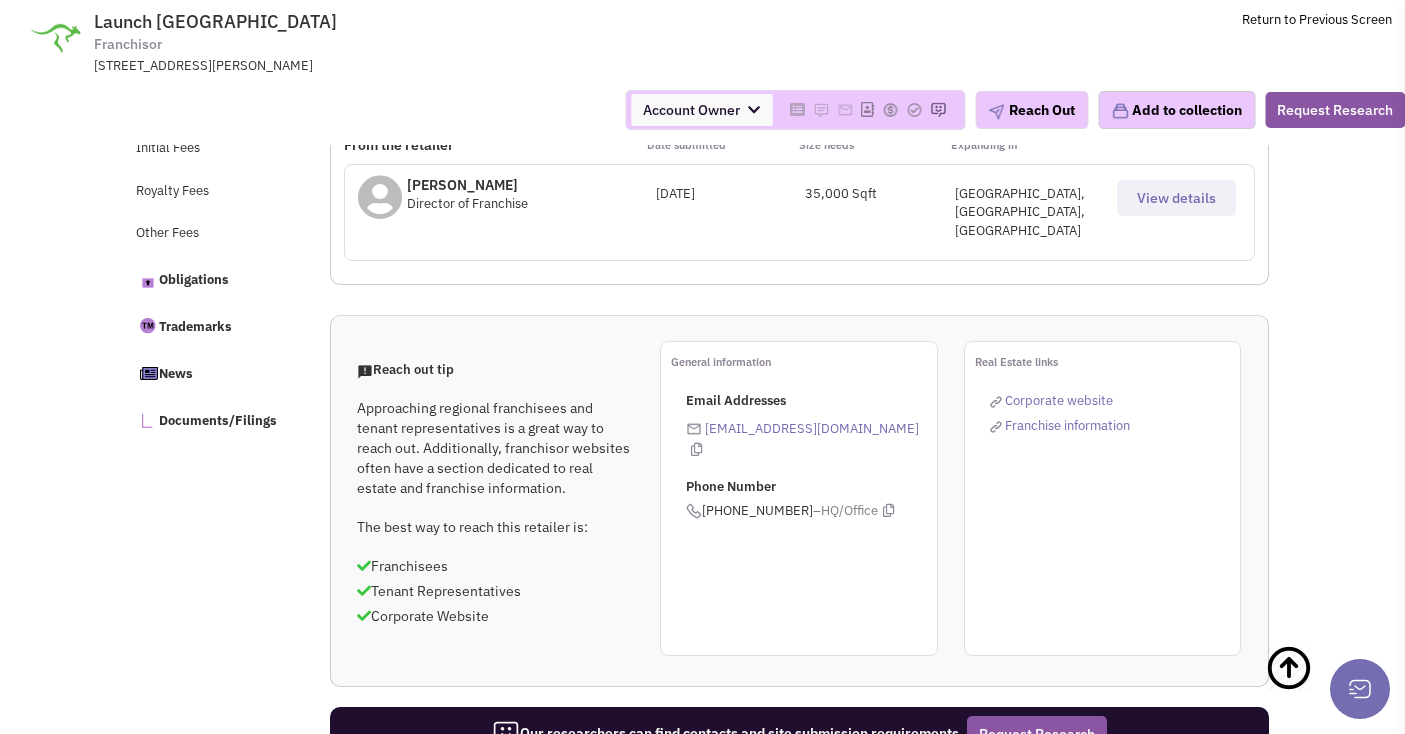 click on "Approaching regional franchisees and tenant representatives is a great way to reach out. Additionally, franchisor websites often have a section dedicated to real estate and franchise information." at bounding box center [496, 448] 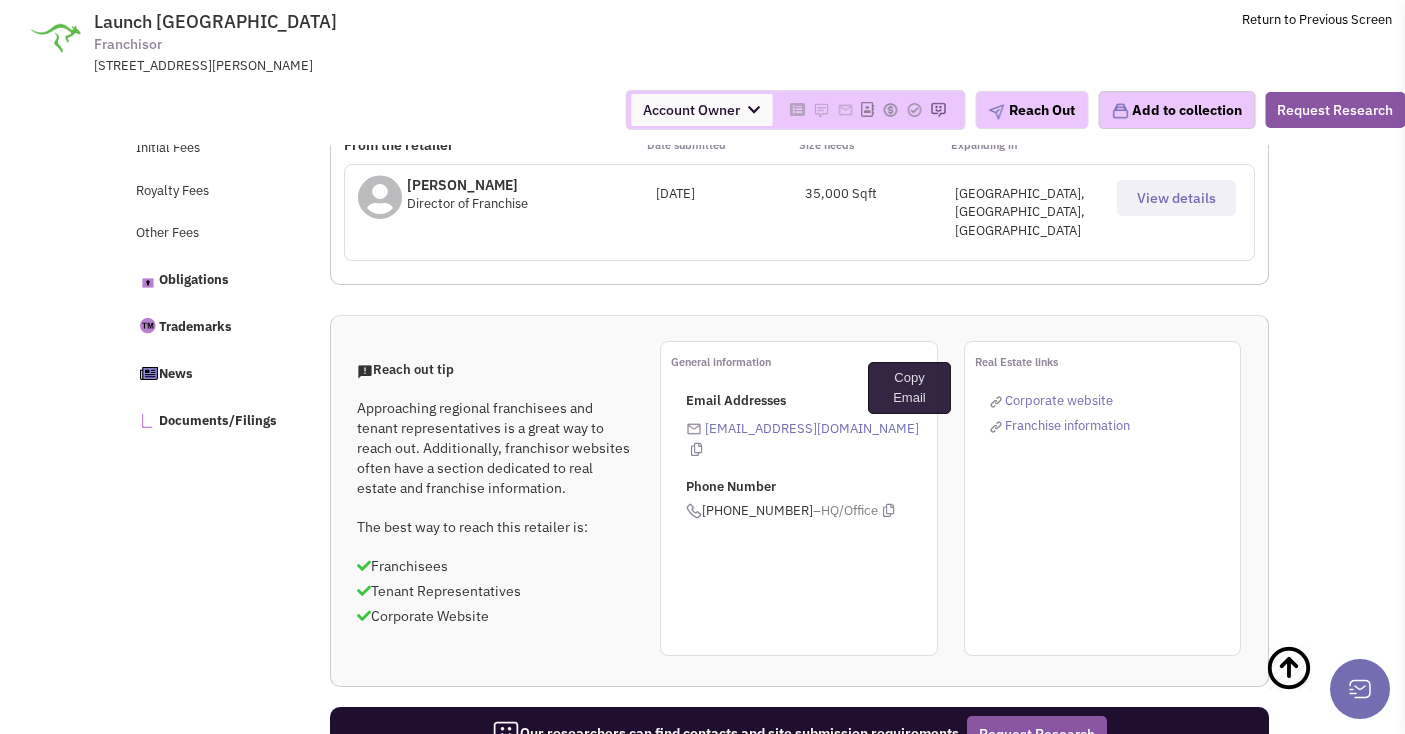 click at bounding box center (696, 449) 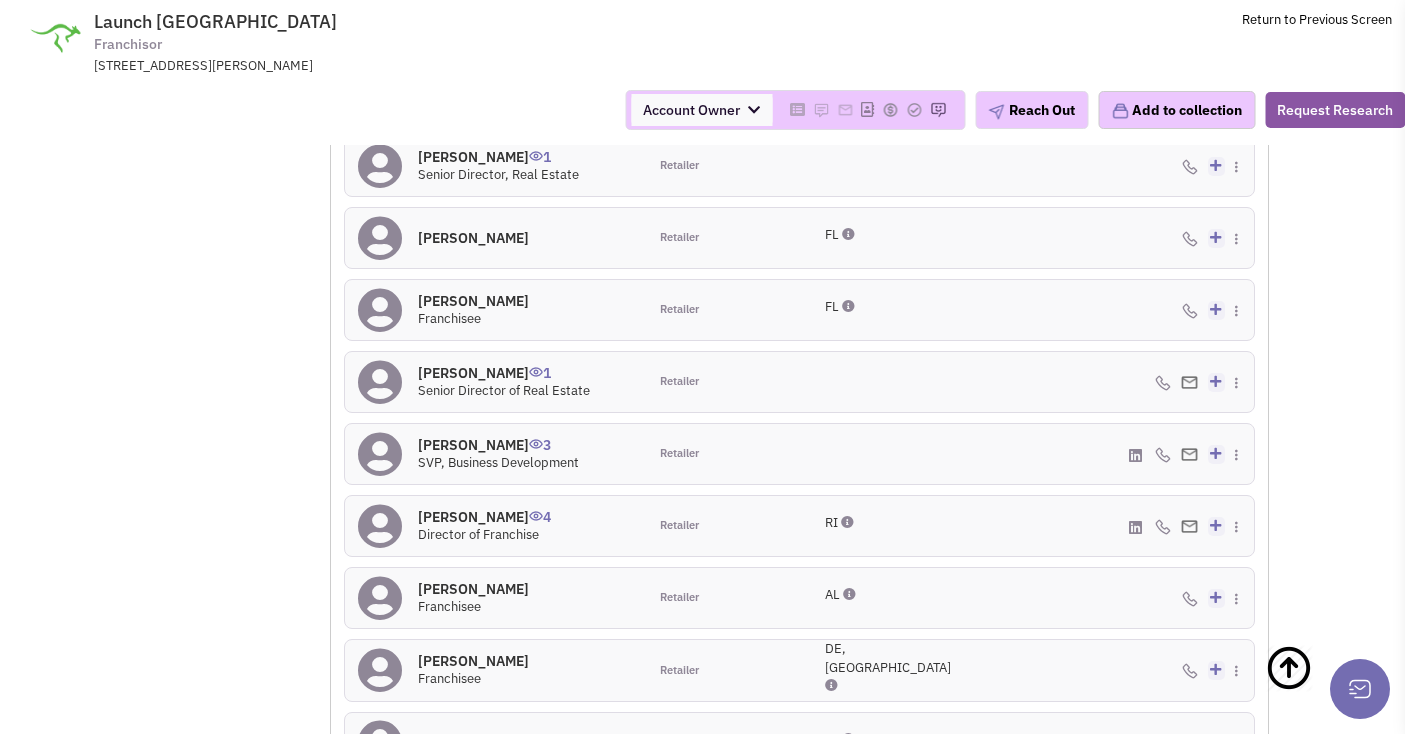 scroll, scrollTop: 1772, scrollLeft: 0, axis: vertical 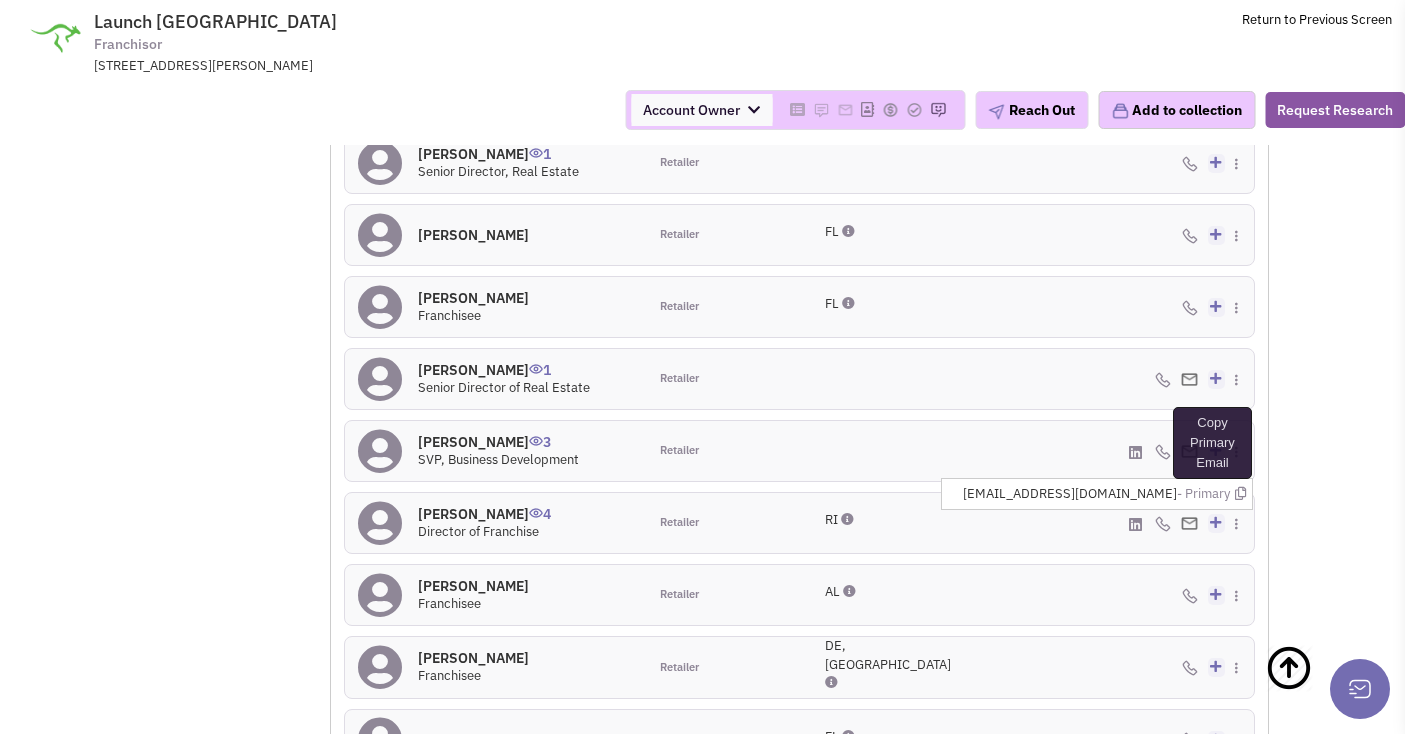 click at bounding box center (1240, 493) 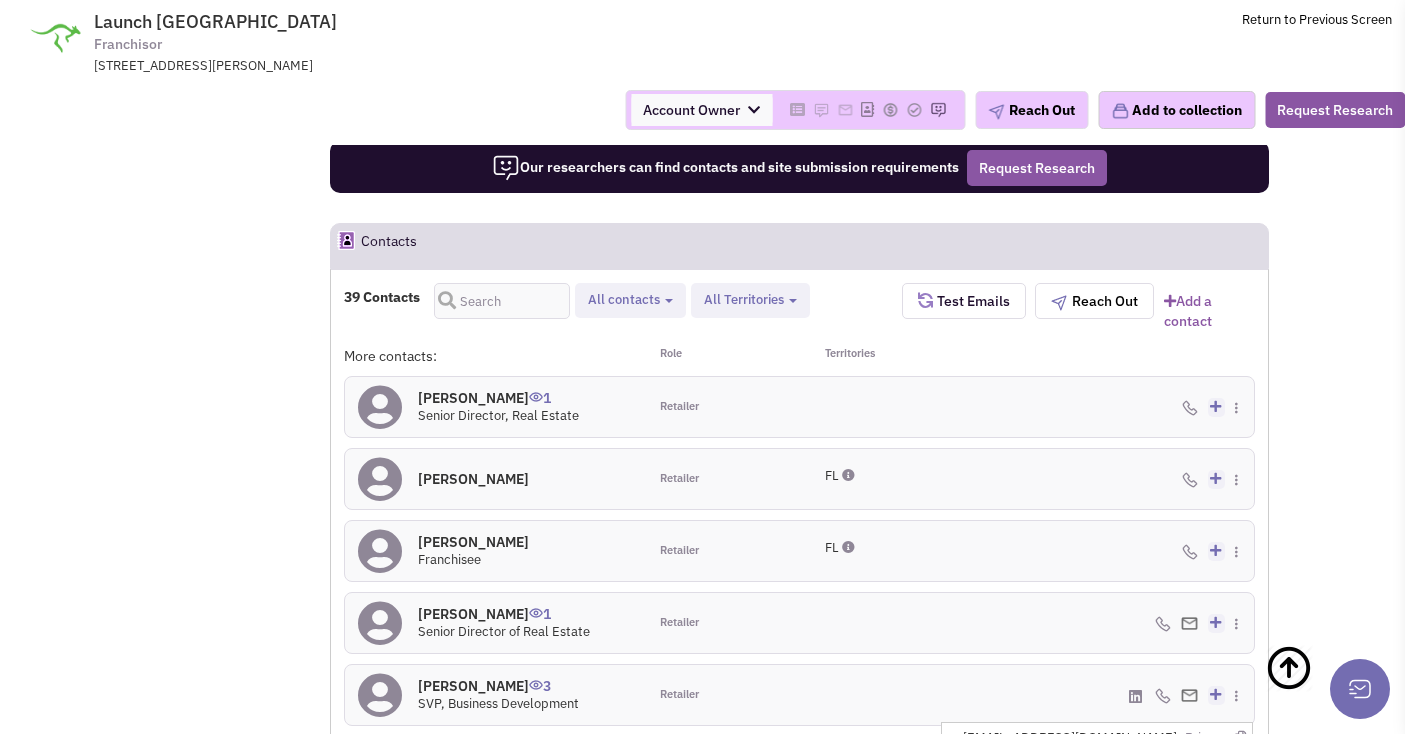 scroll, scrollTop: 1527, scrollLeft: 0, axis: vertical 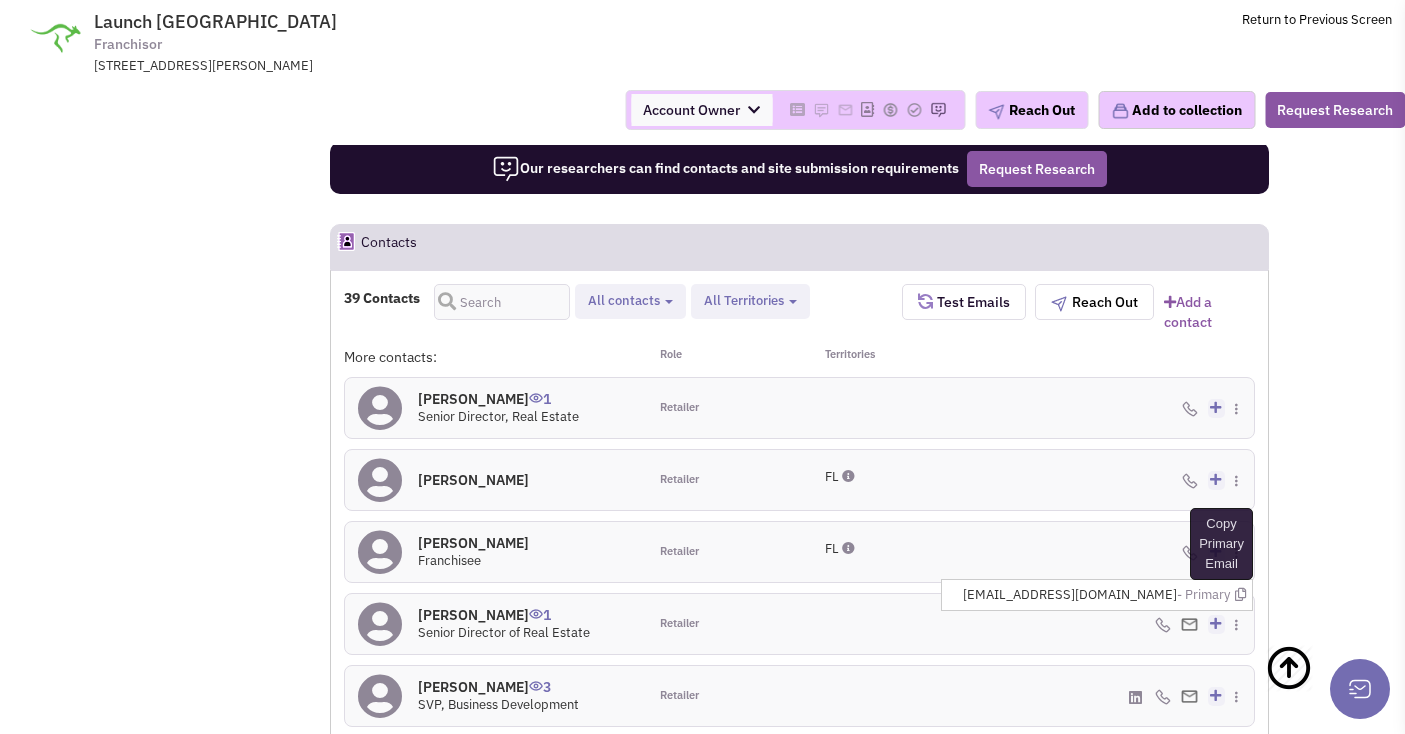 click at bounding box center (1240, 594) 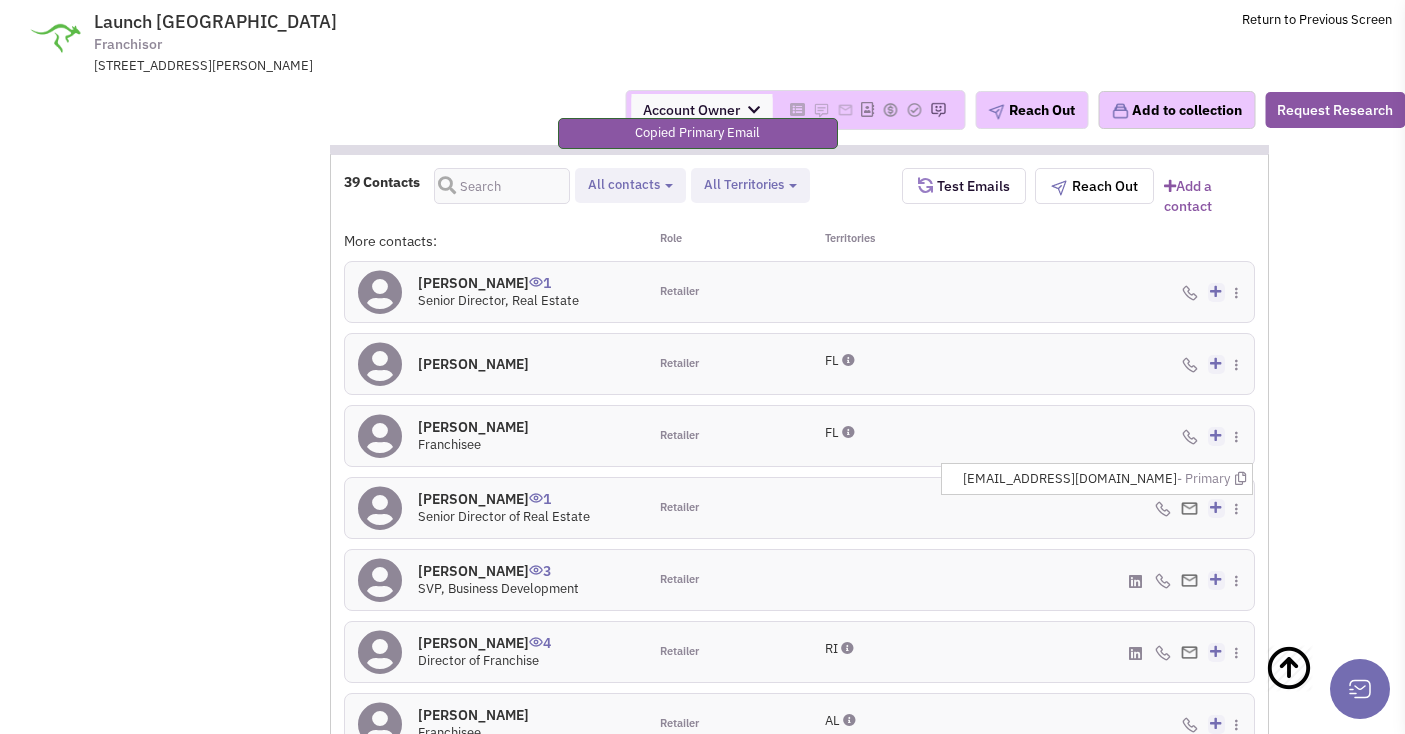scroll, scrollTop: 1646, scrollLeft: 0, axis: vertical 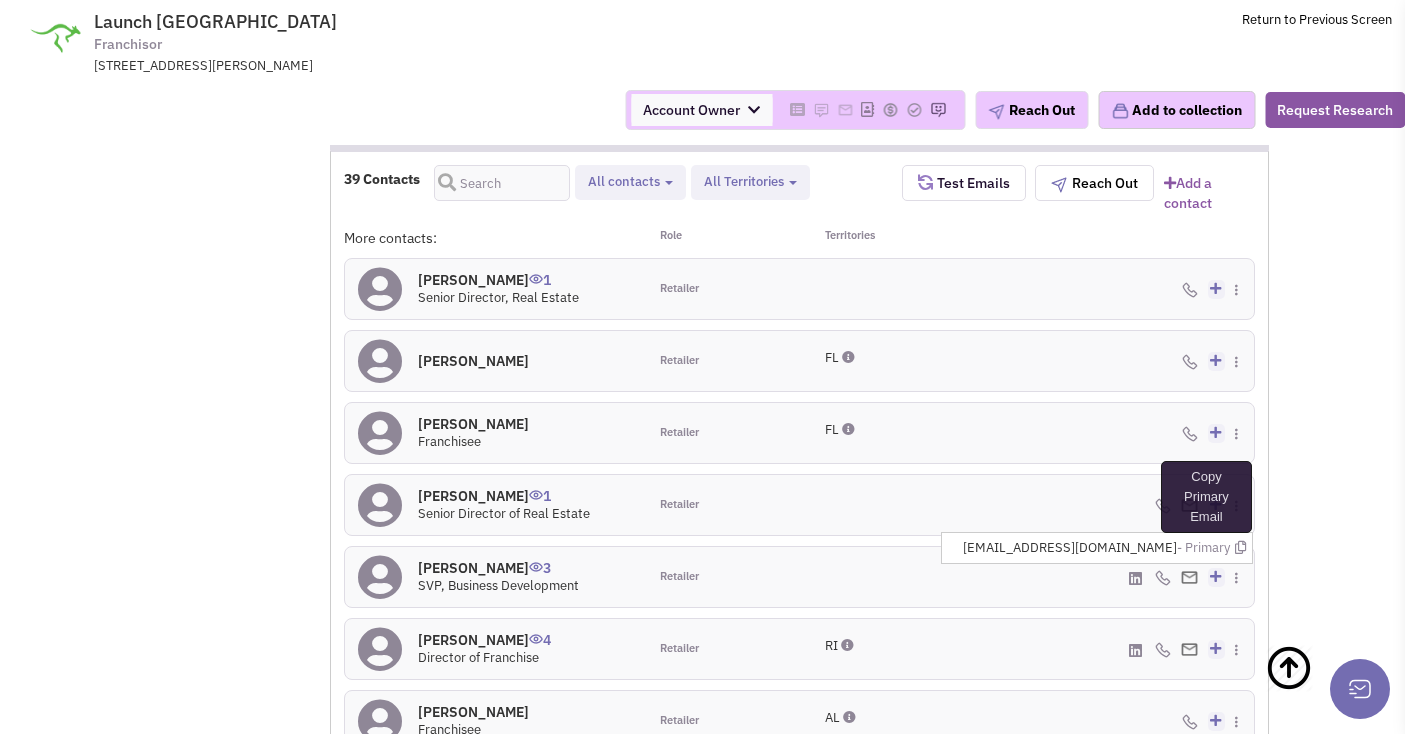 click at bounding box center [1240, 547] 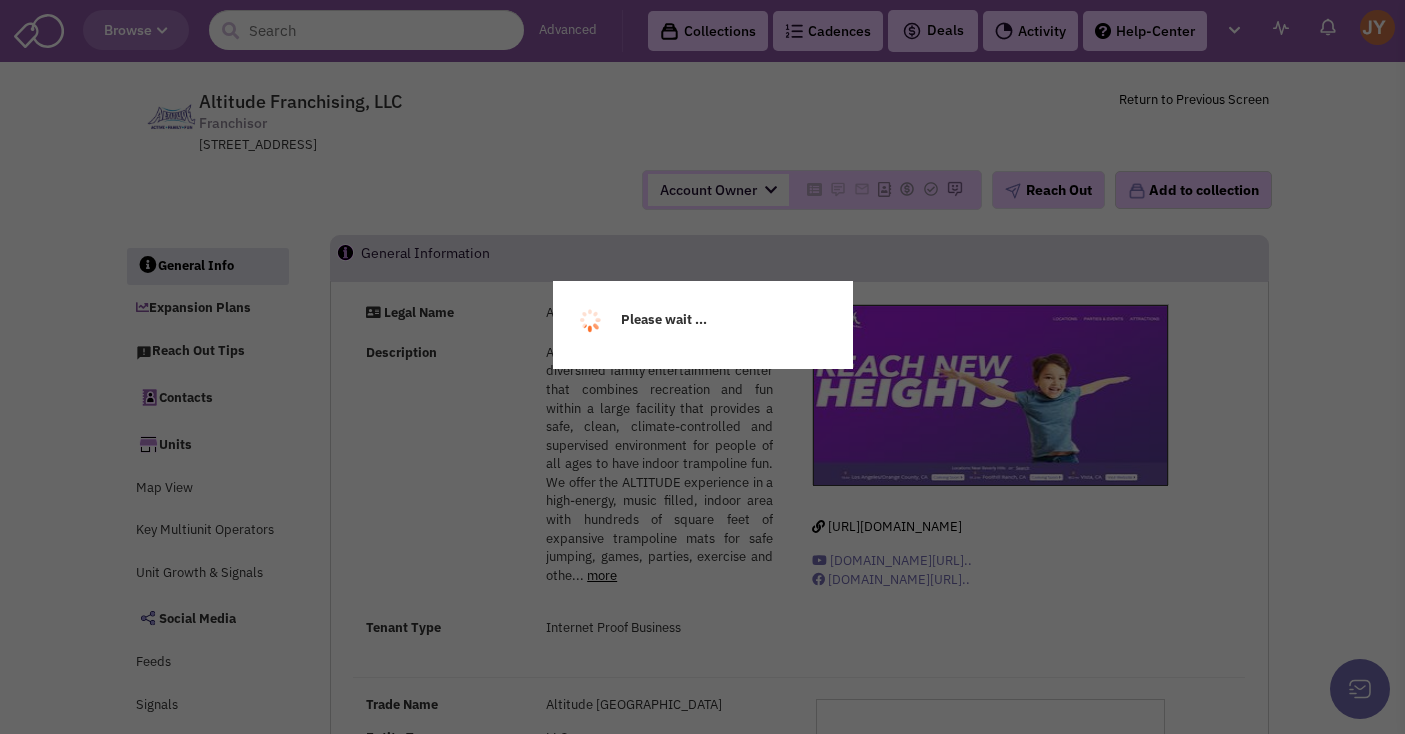 scroll, scrollTop: 0, scrollLeft: 0, axis: both 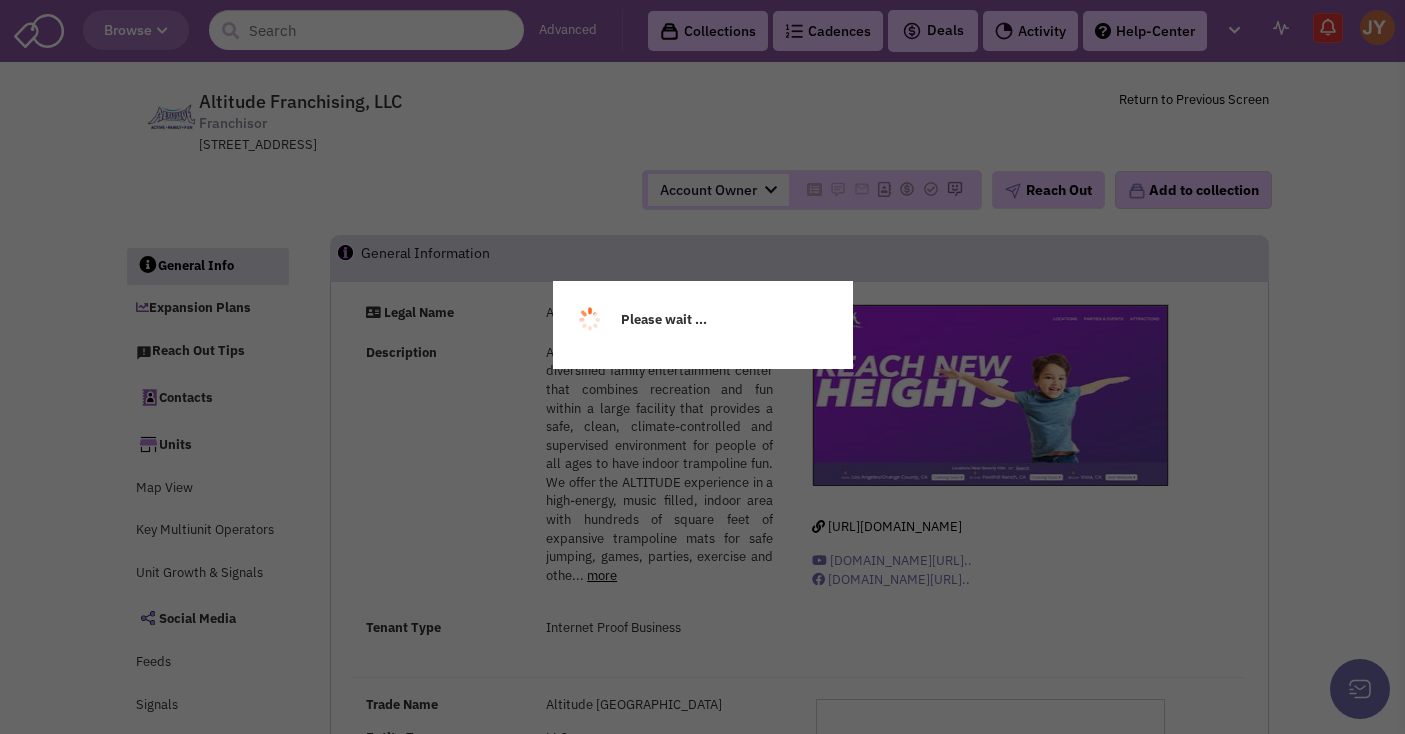 select 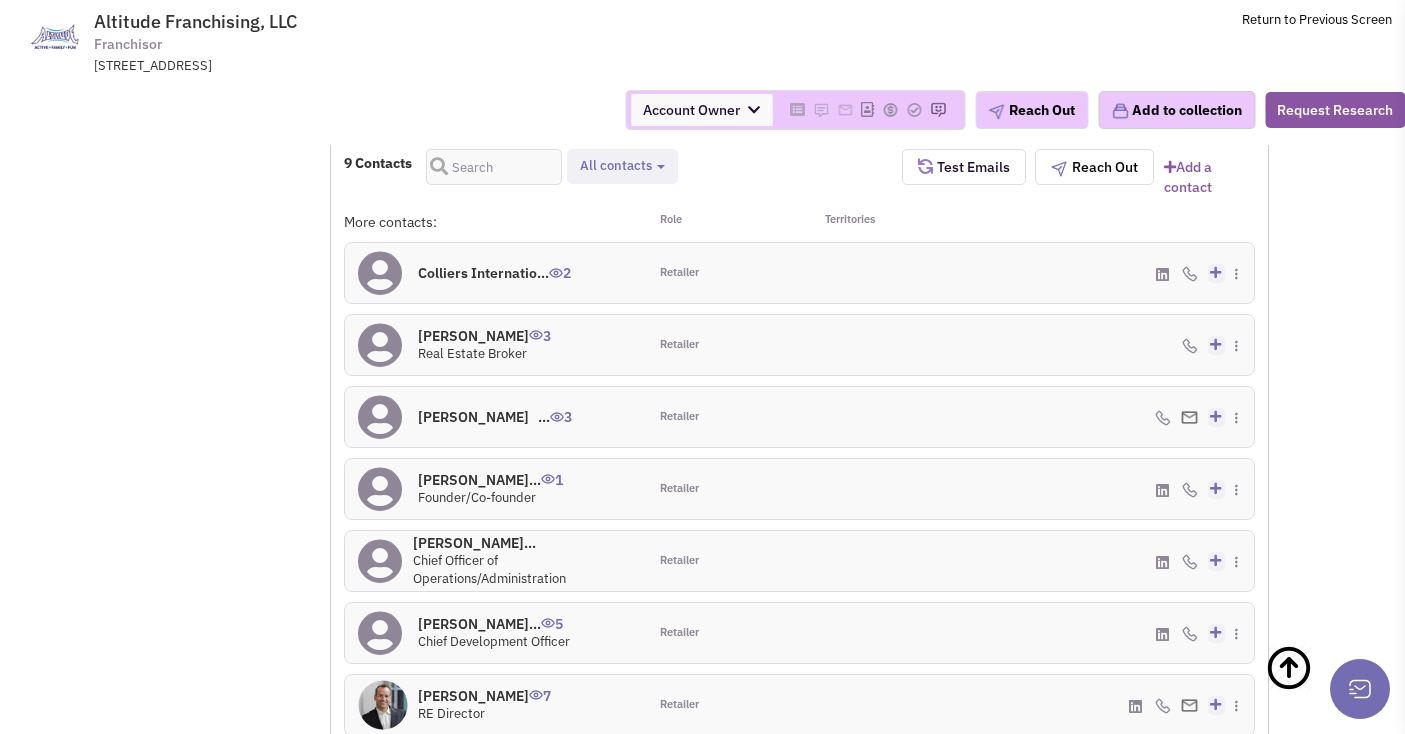 scroll, scrollTop: 1810, scrollLeft: 0, axis: vertical 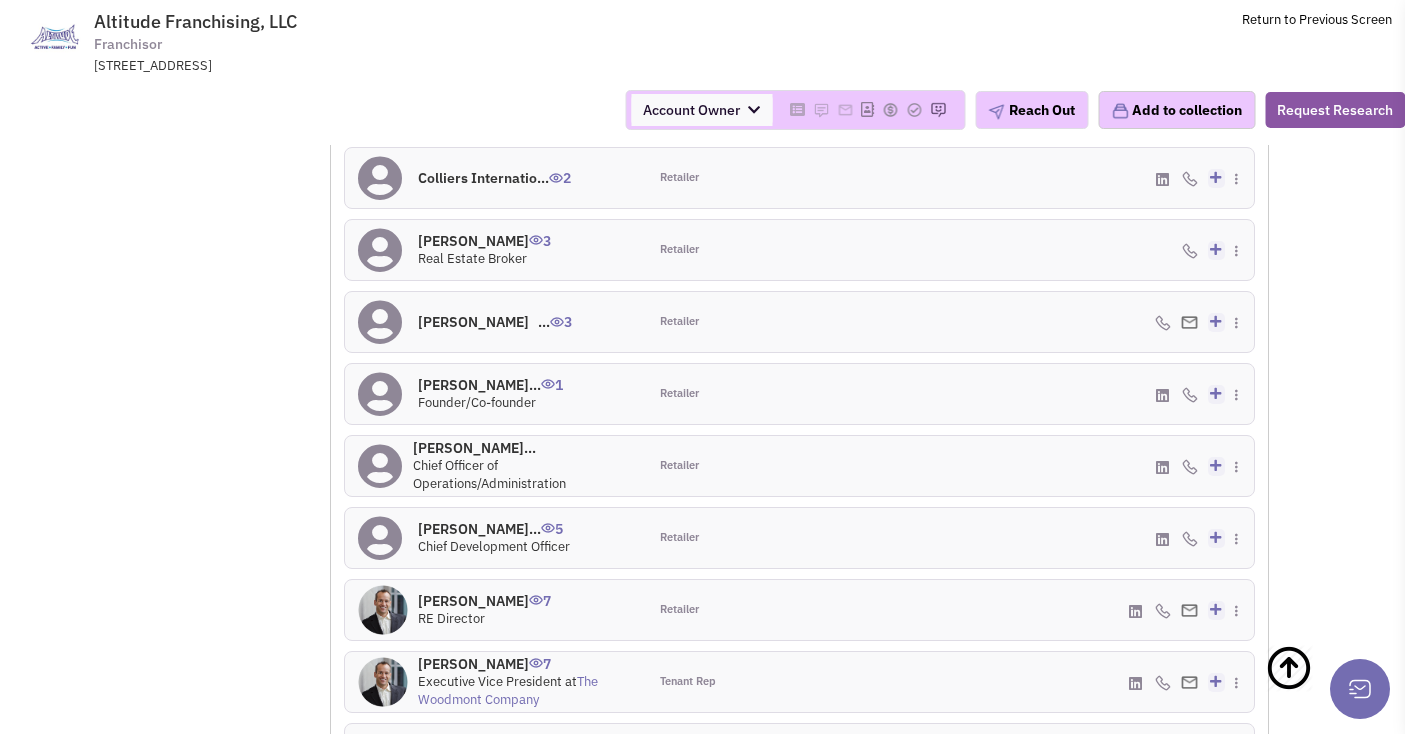 select 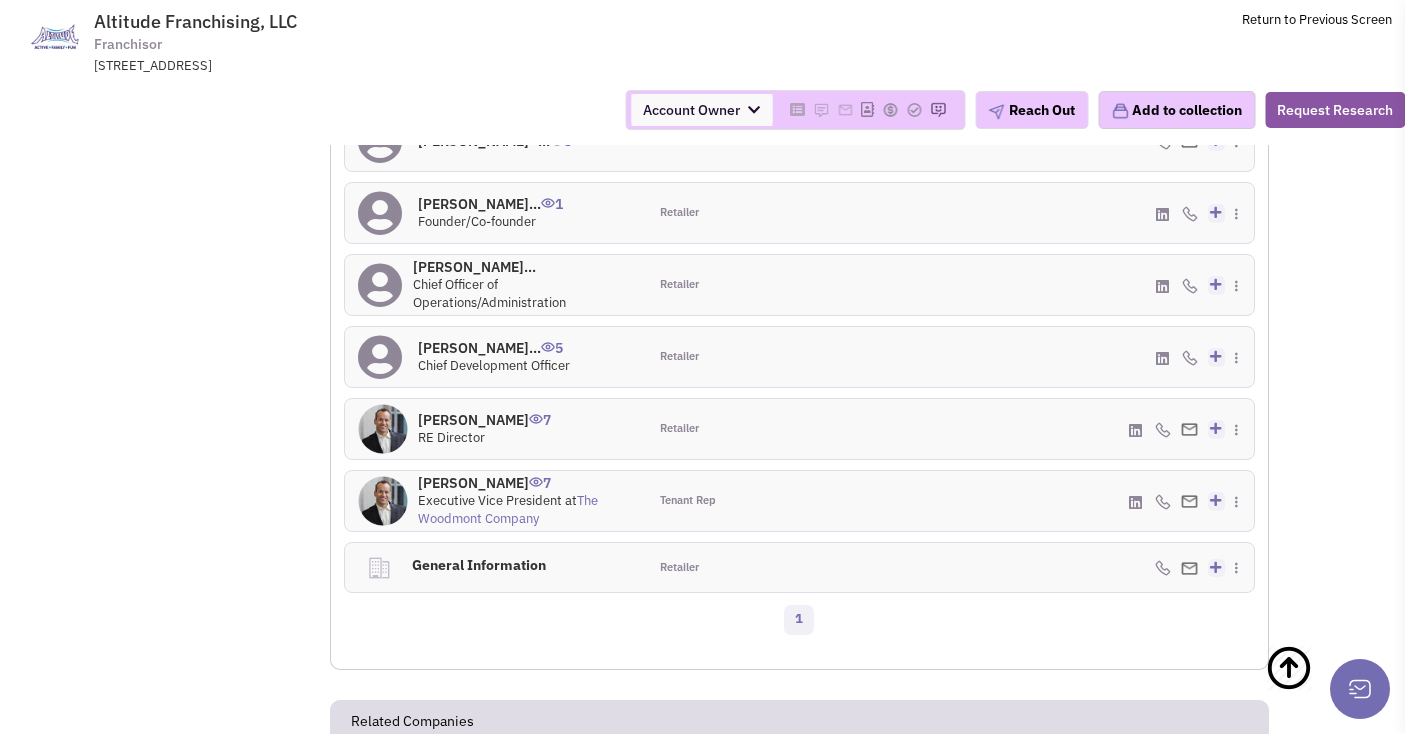 scroll, scrollTop: 1988, scrollLeft: 0, axis: vertical 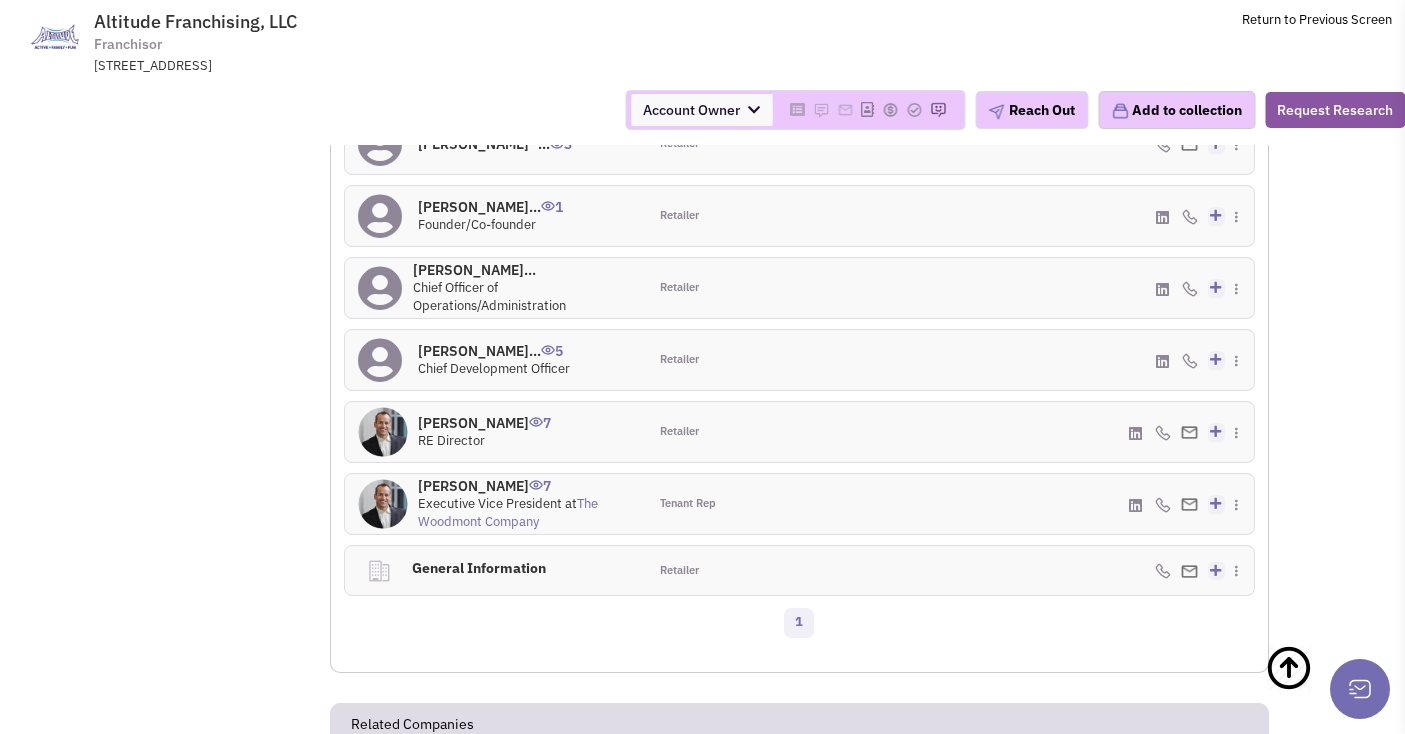drag, startPoint x: 1339, startPoint y: 459, endPoint x: 1327, endPoint y: 457, distance: 12.165525 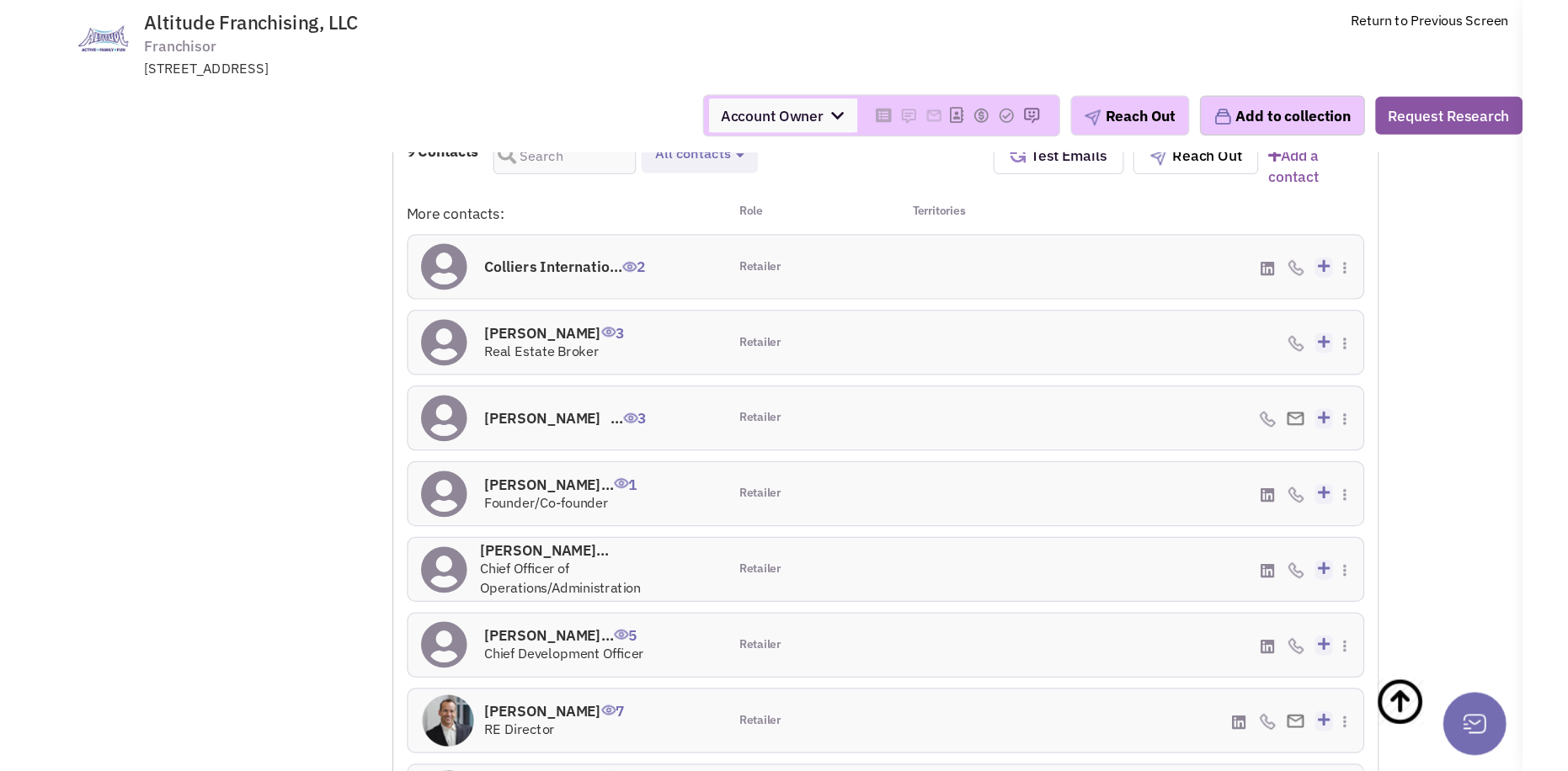 scroll, scrollTop: 1768, scrollLeft: 0, axis: vertical 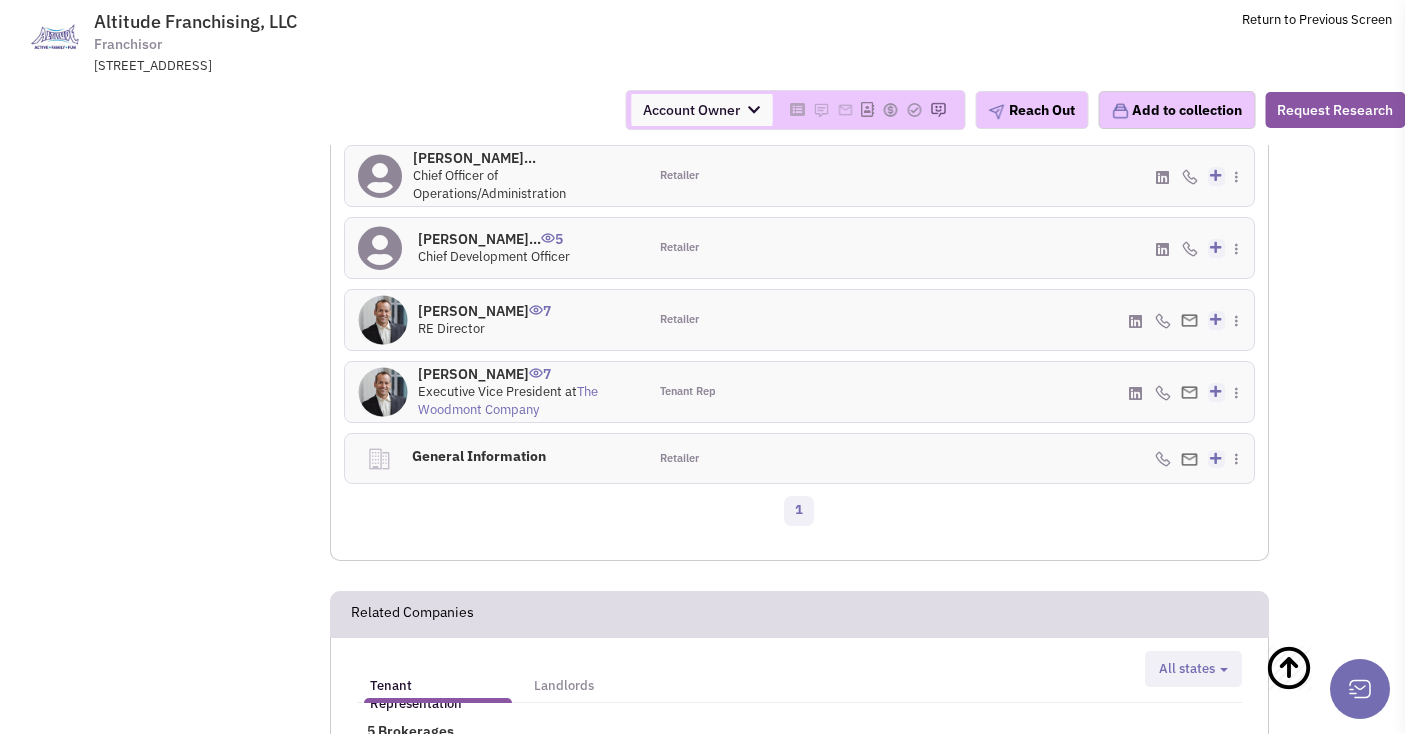 click on "Executive Vice President" at bounding box center [490, 391] 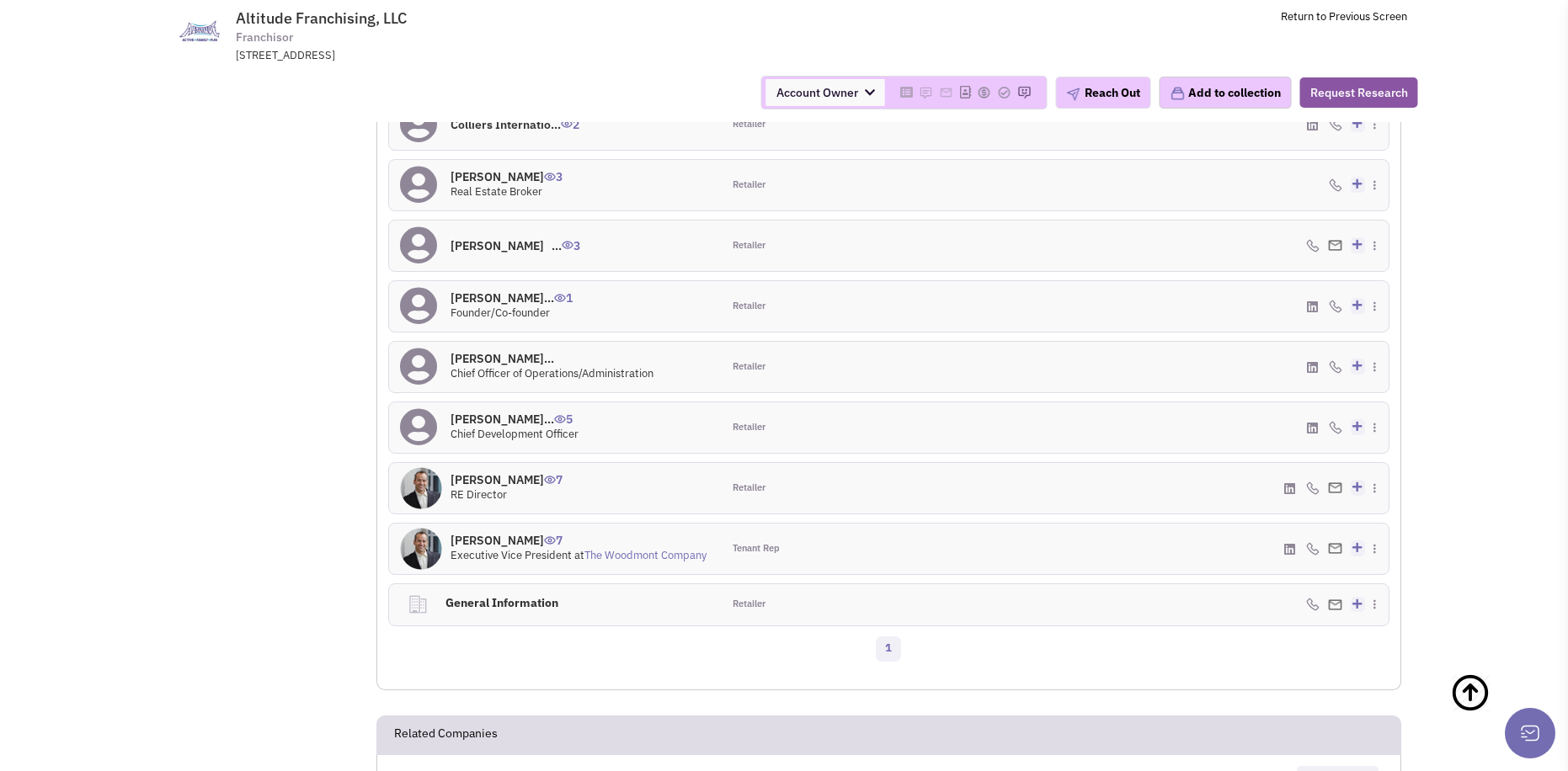 scroll, scrollTop: 1289, scrollLeft: 0, axis: vertical 